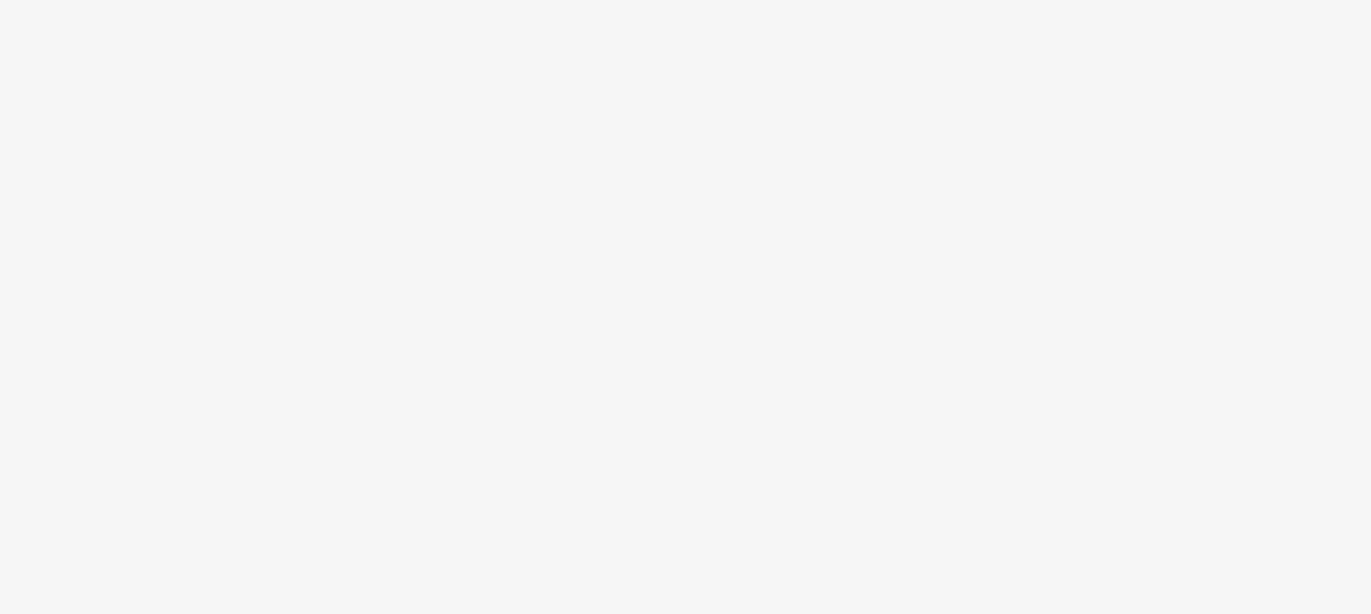 scroll, scrollTop: 0, scrollLeft: 0, axis: both 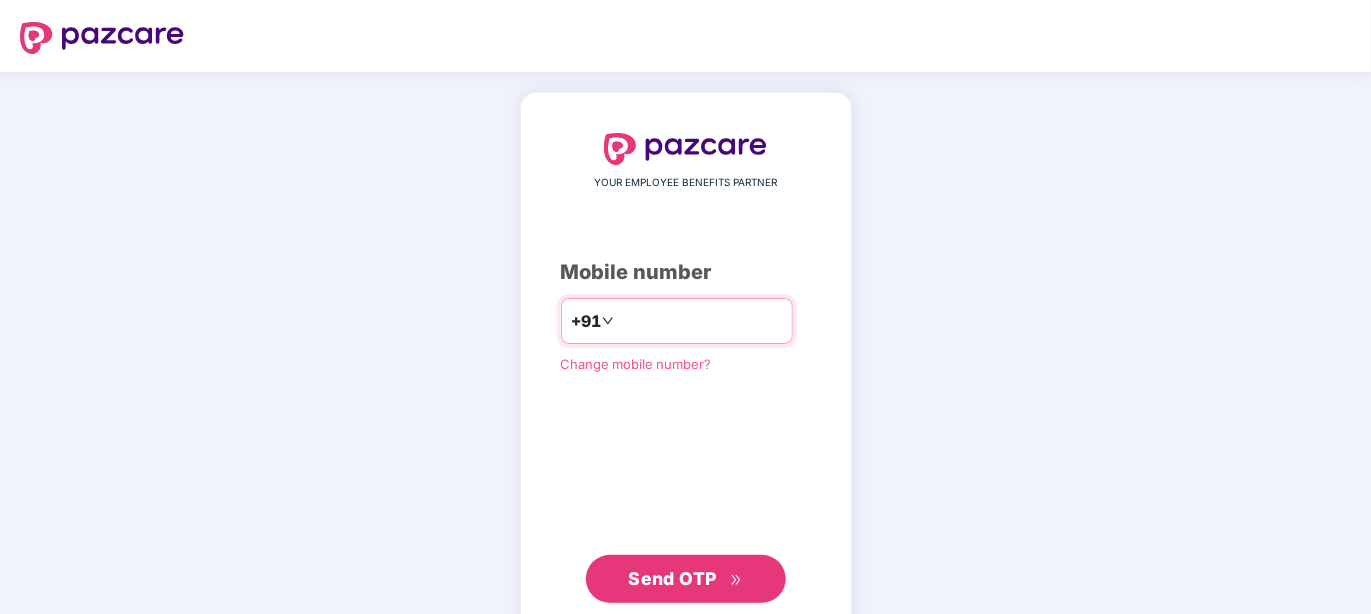 type on "**********" 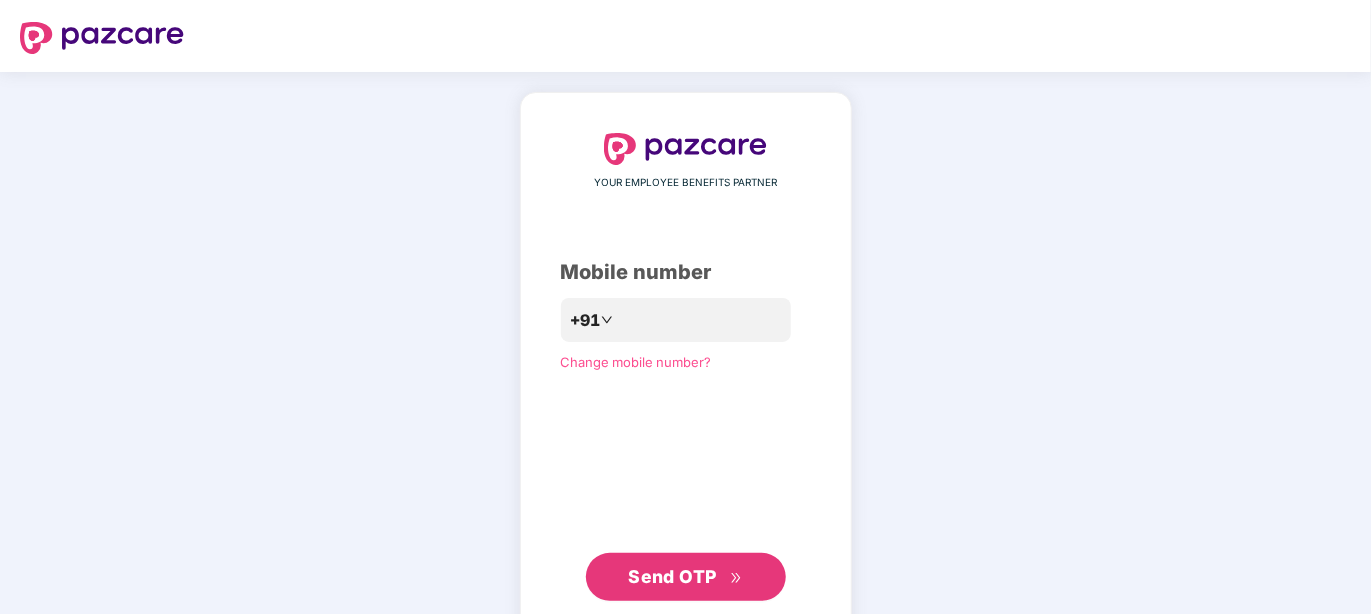 click on "Send OTP" at bounding box center (672, 576) 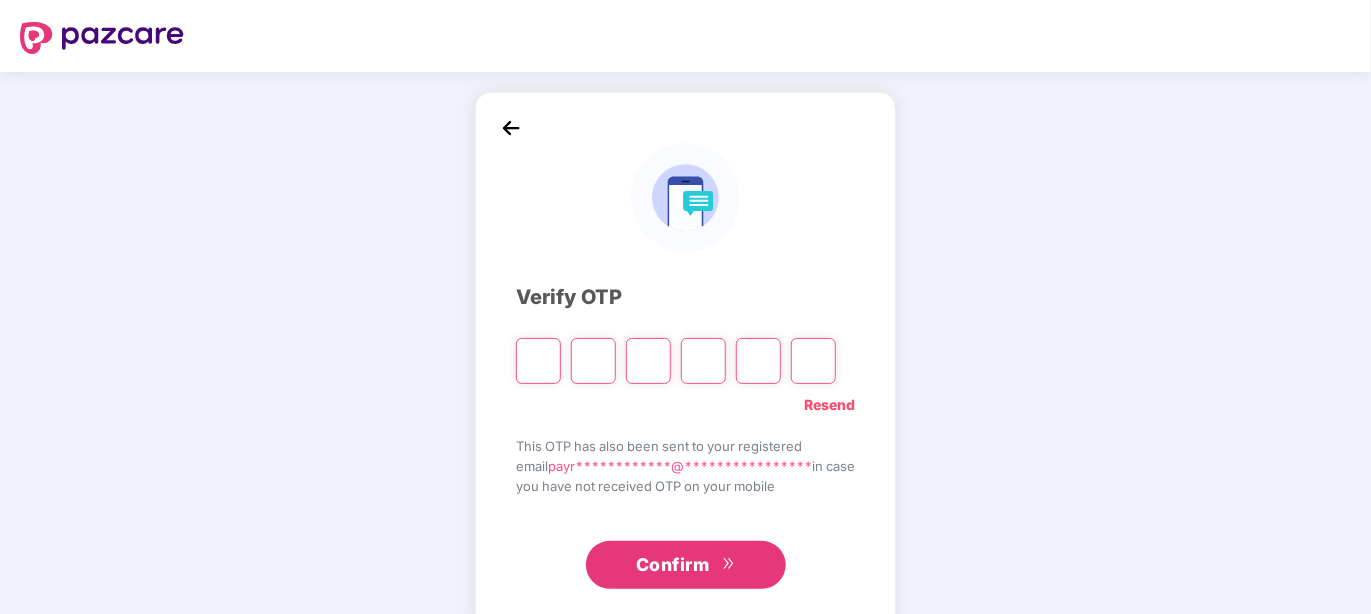 type on "*" 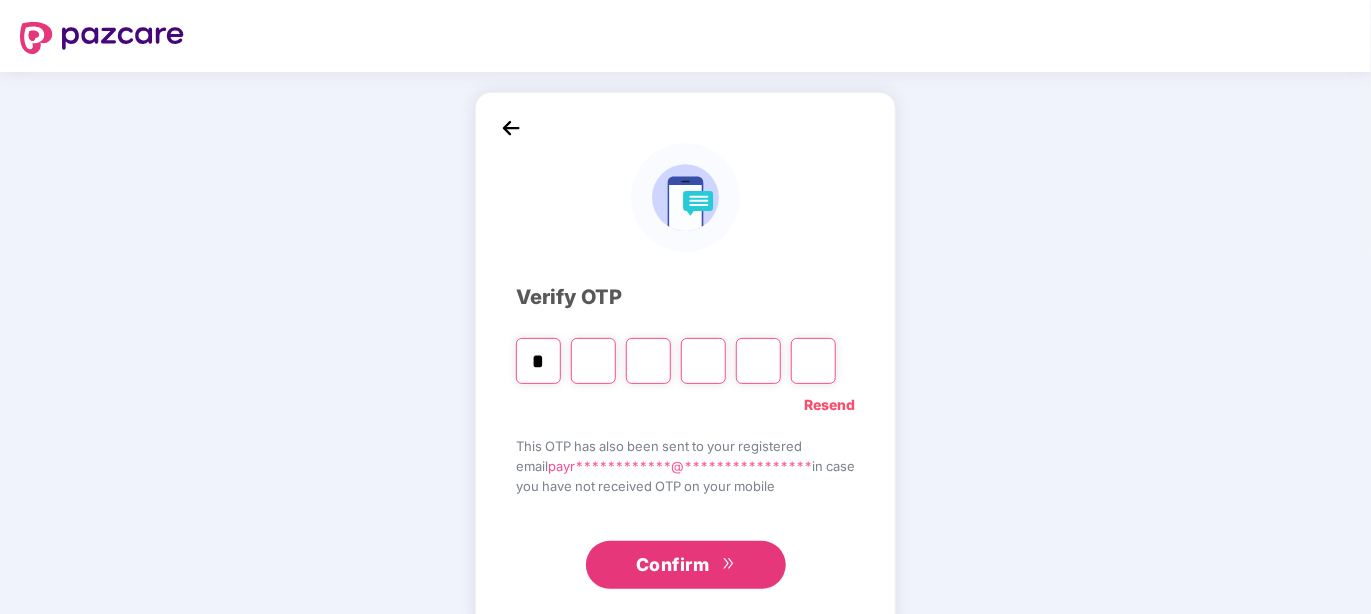 type on "*" 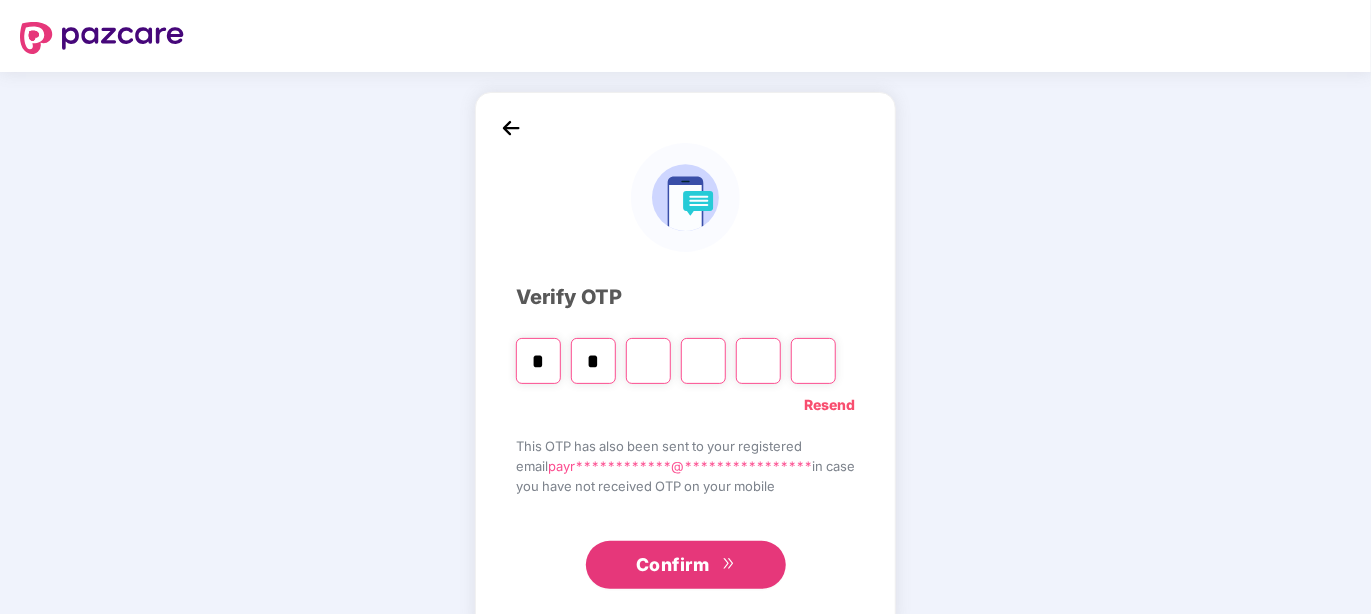 type on "*" 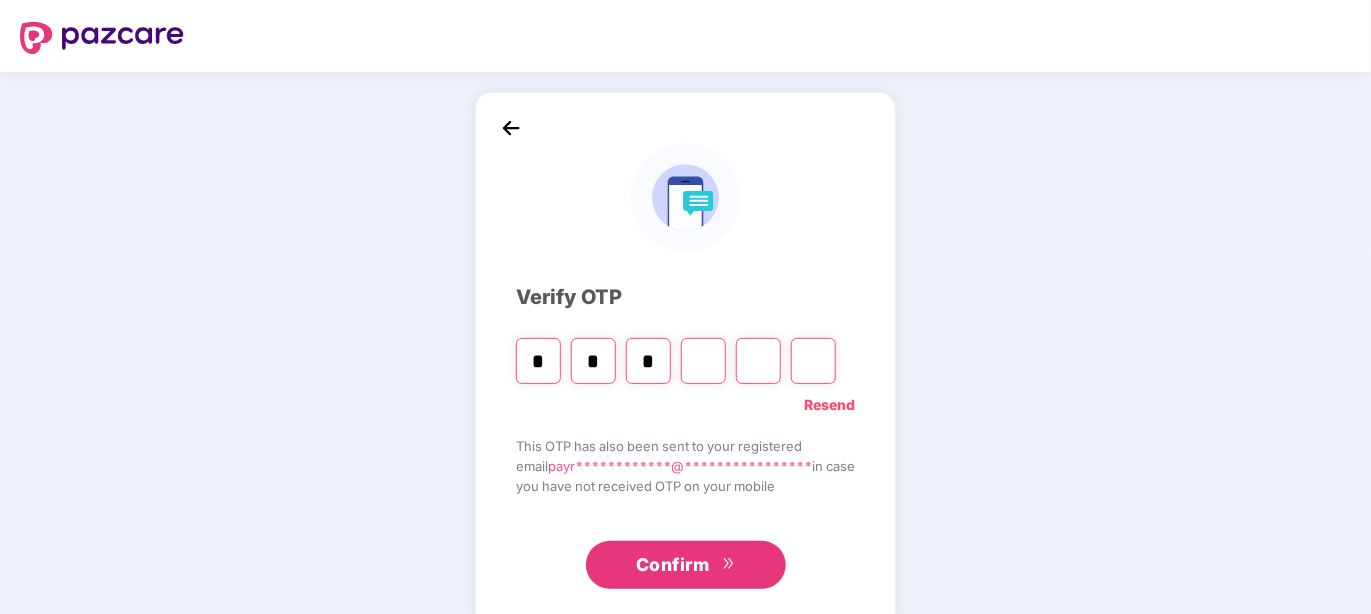 type on "*" 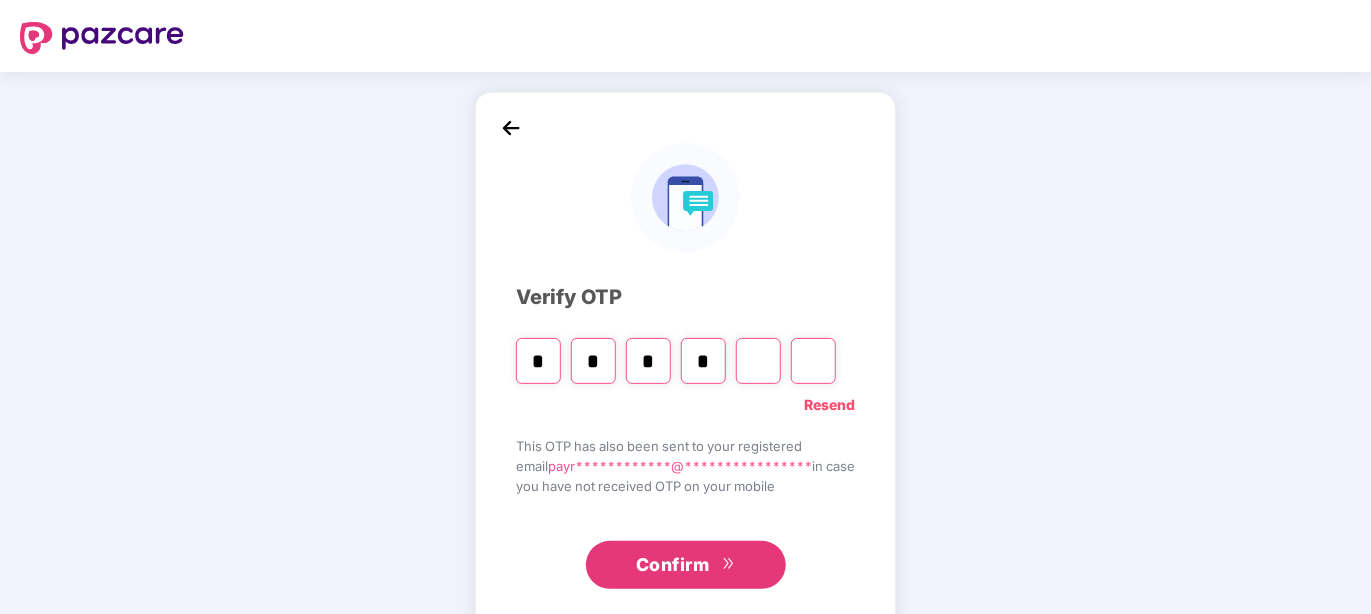type on "*" 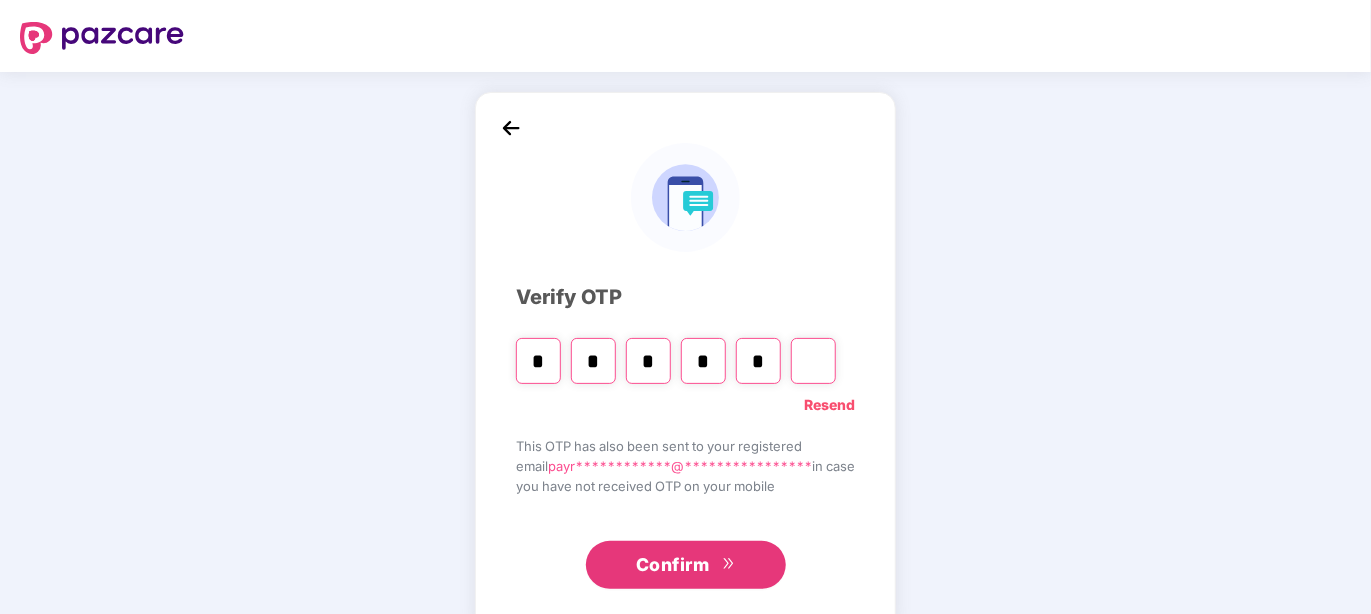 type on "*" 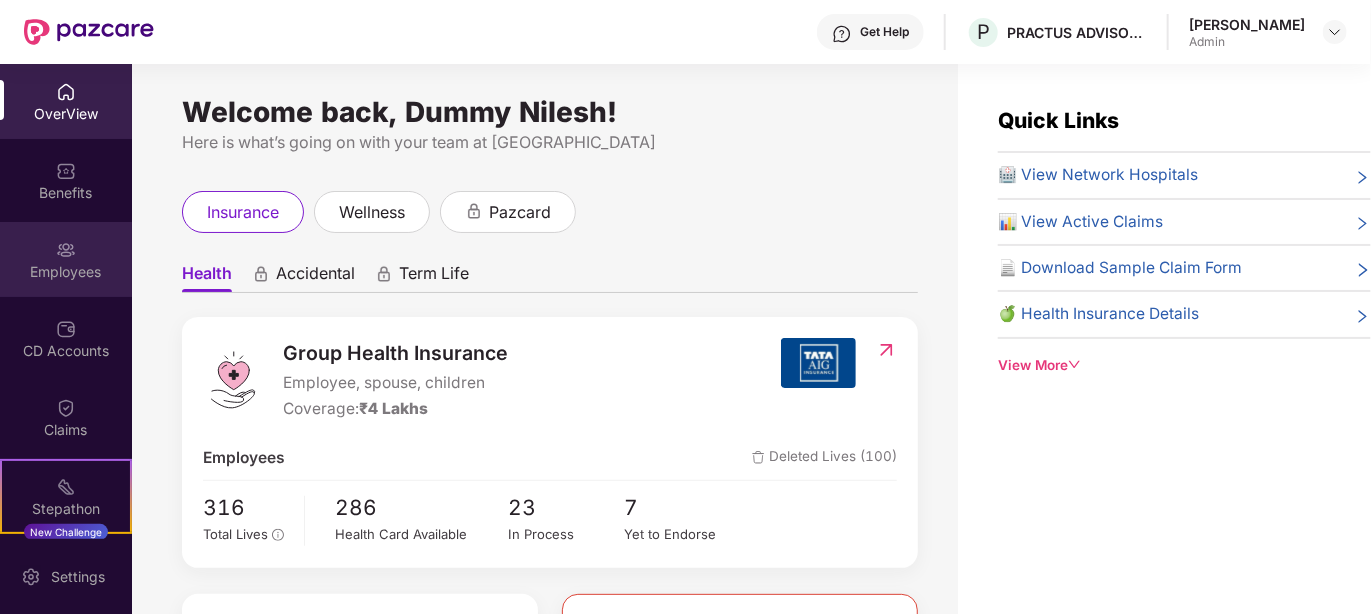 click on "Employees" at bounding box center [66, 259] 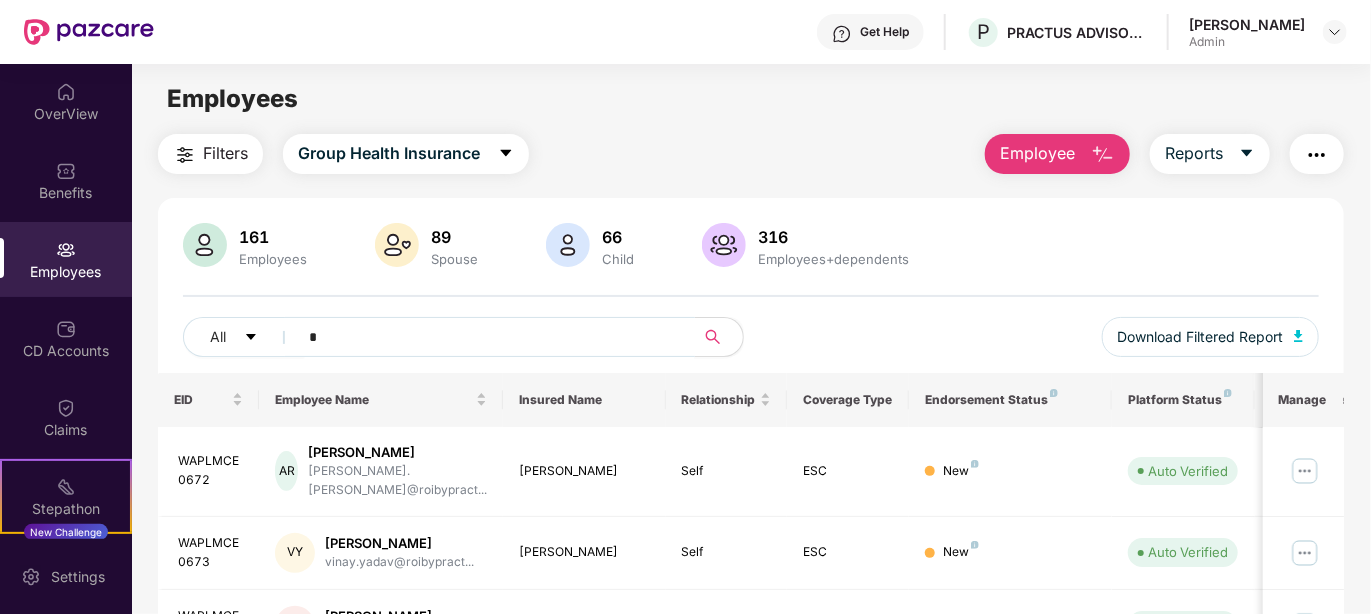 click on "*" at bounding box center (488, 337) 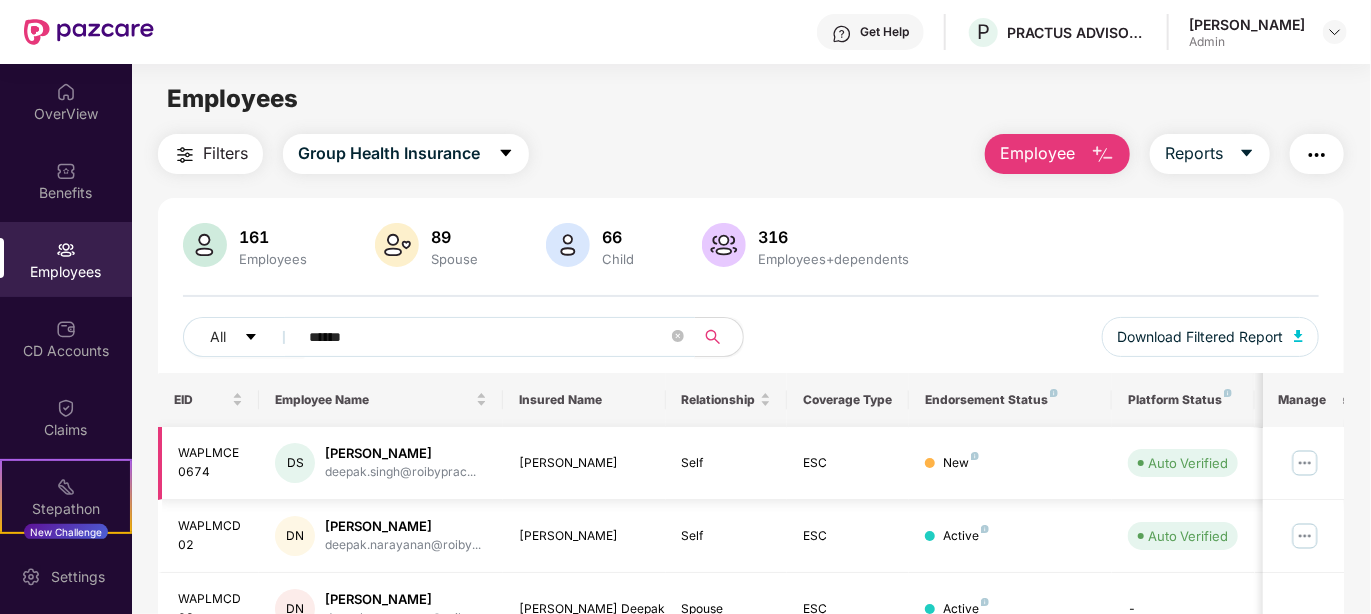 type on "******" 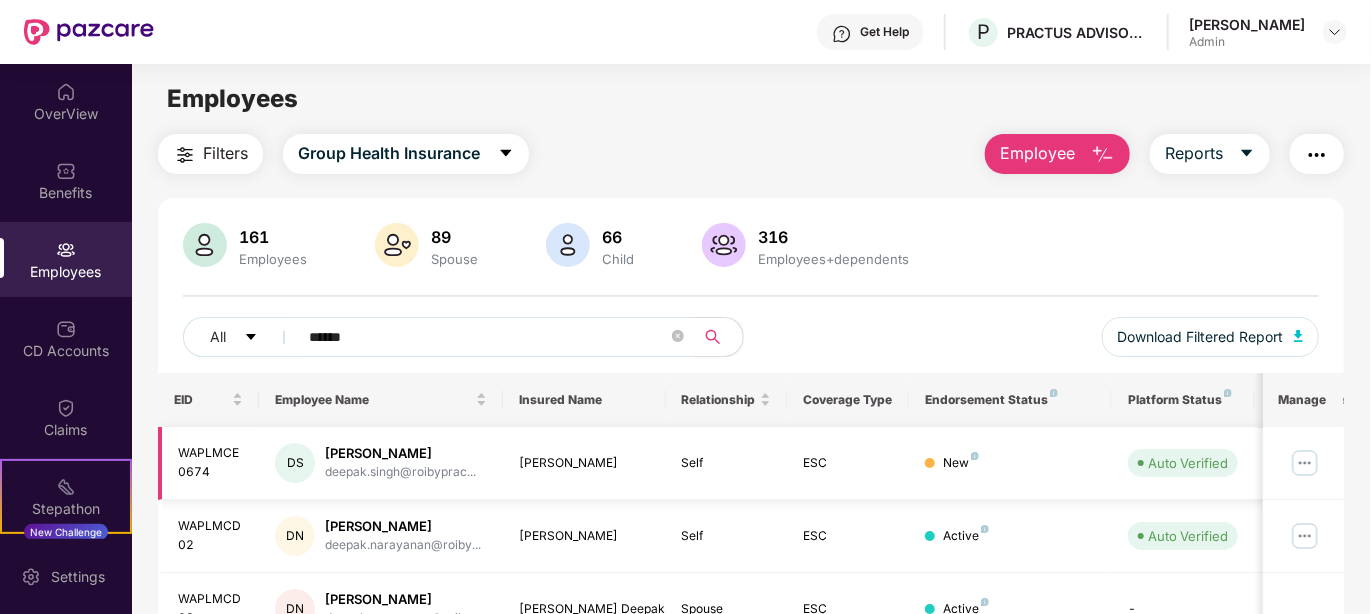 click at bounding box center (1305, 463) 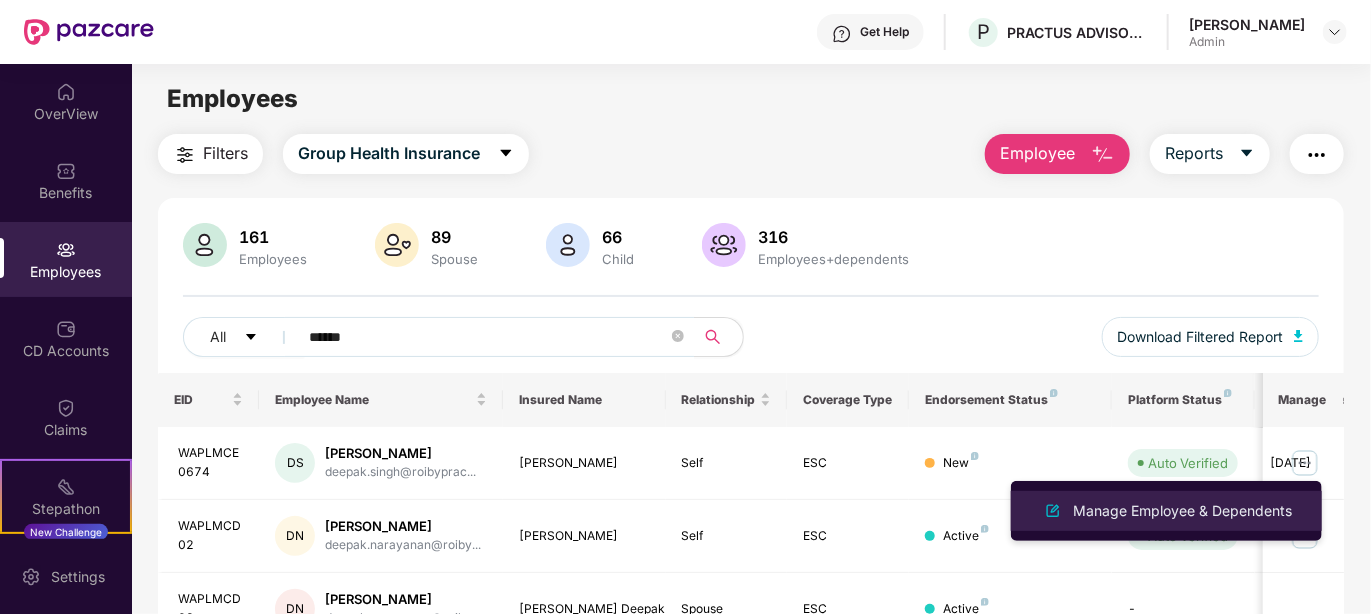 click on "Manage Employee & Dependents" at bounding box center (1182, 511) 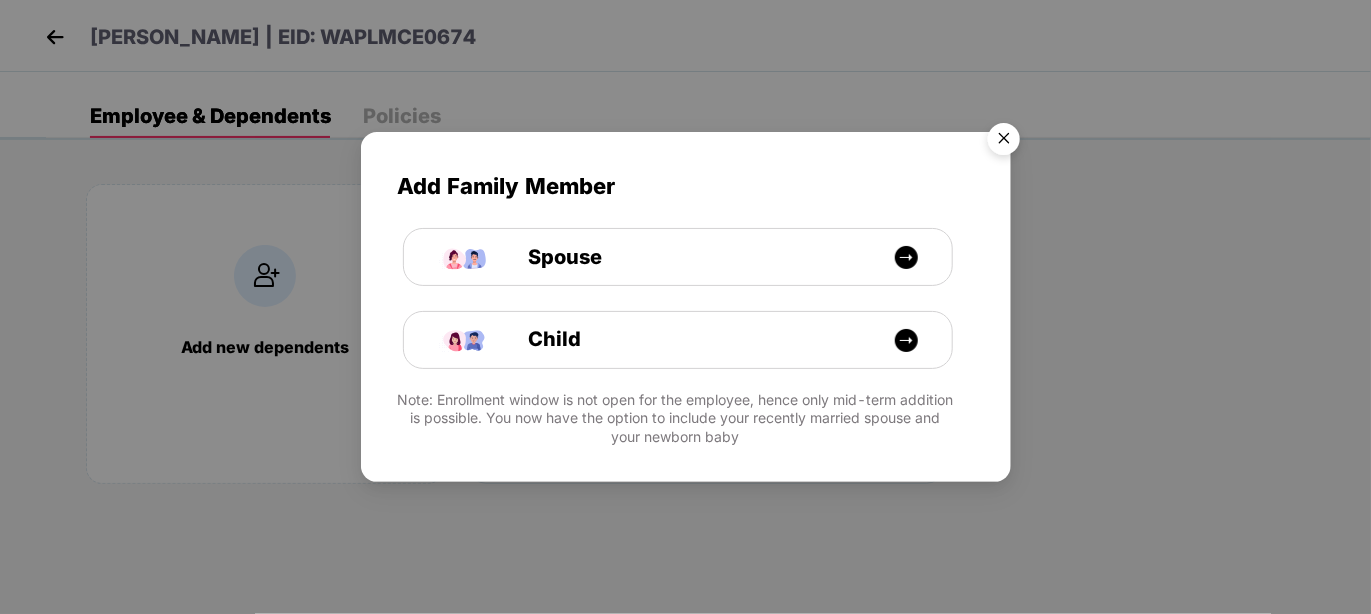 click at bounding box center (1004, 142) 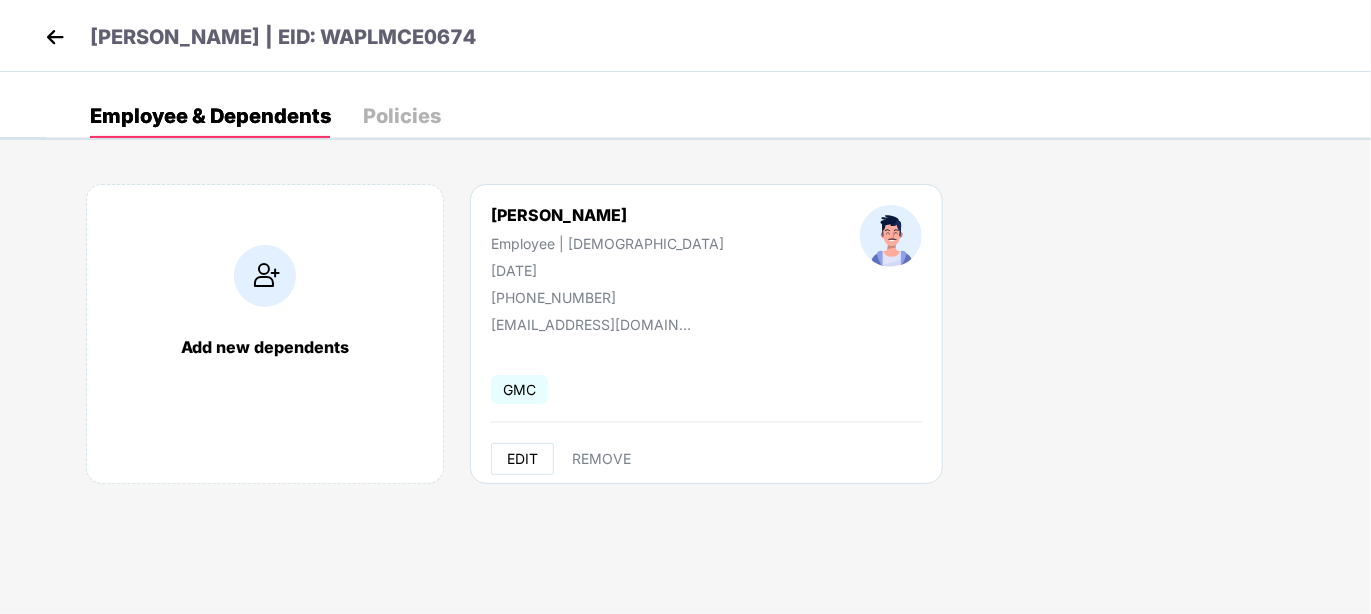 click on "EDIT" at bounding box center [522, 459] 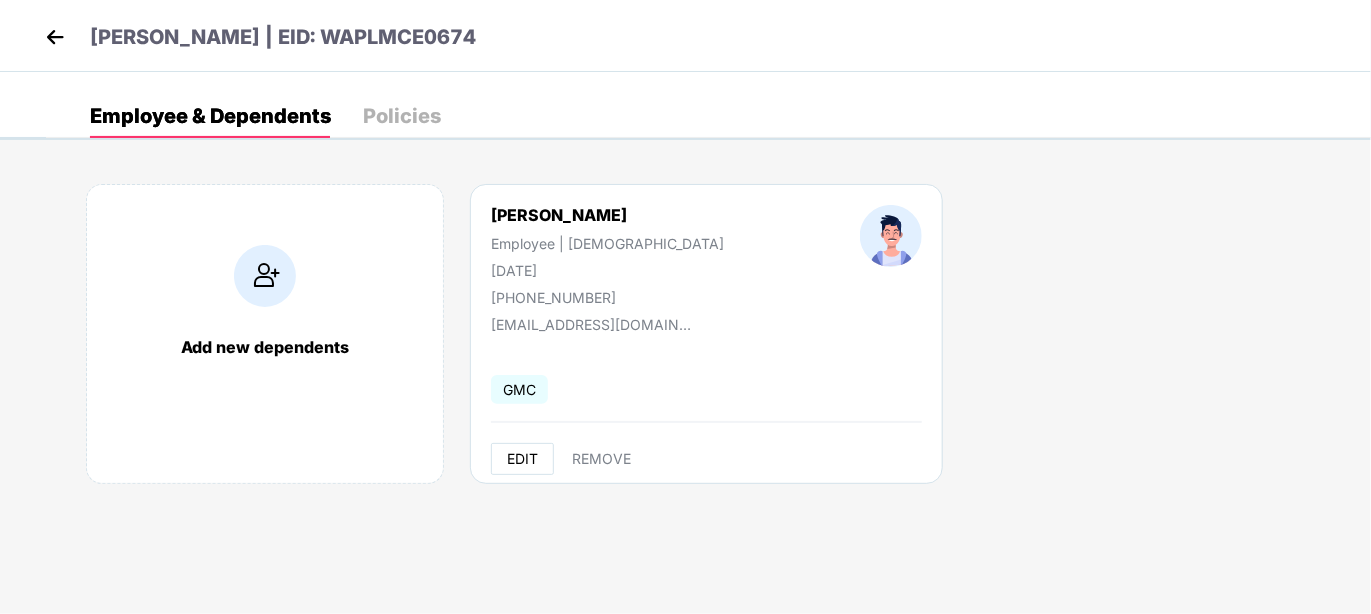 select on "****" 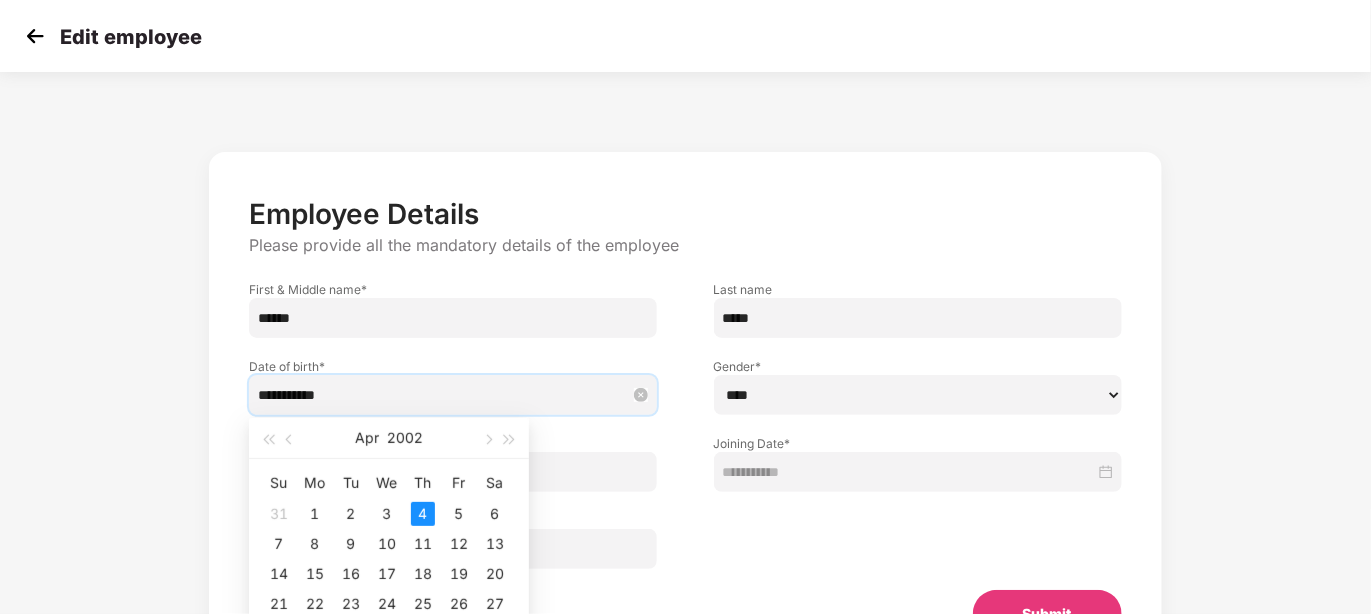 click on "**********" at bounding box center [443, 395] 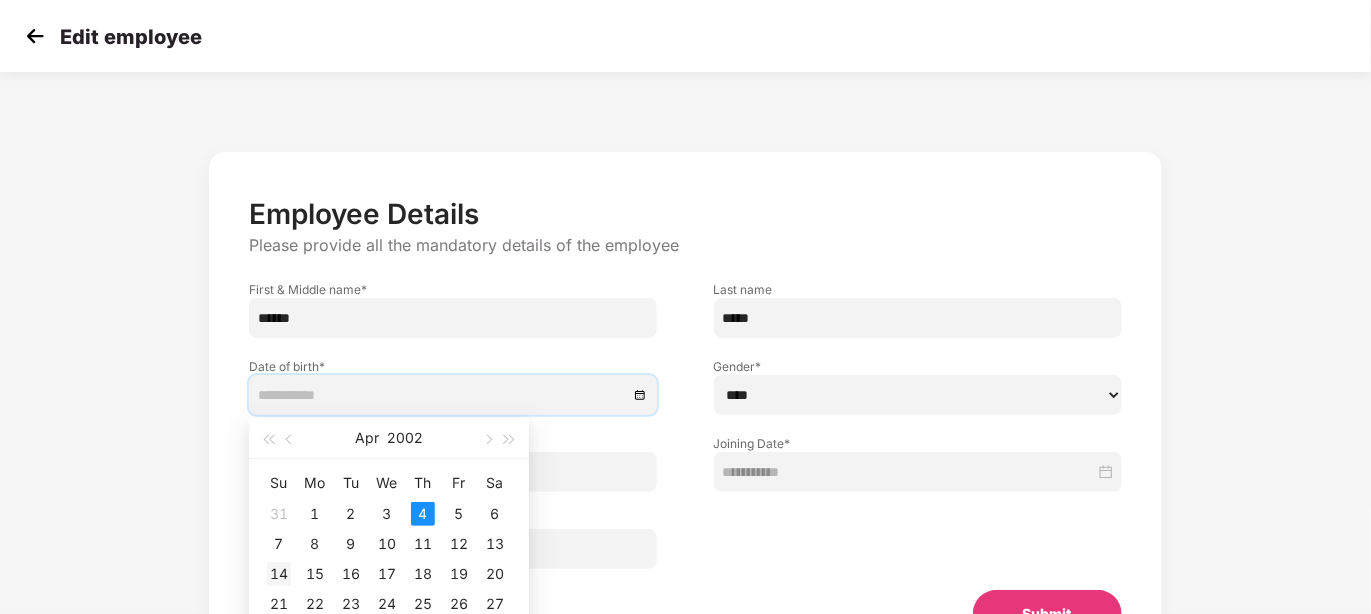 type on "**********" 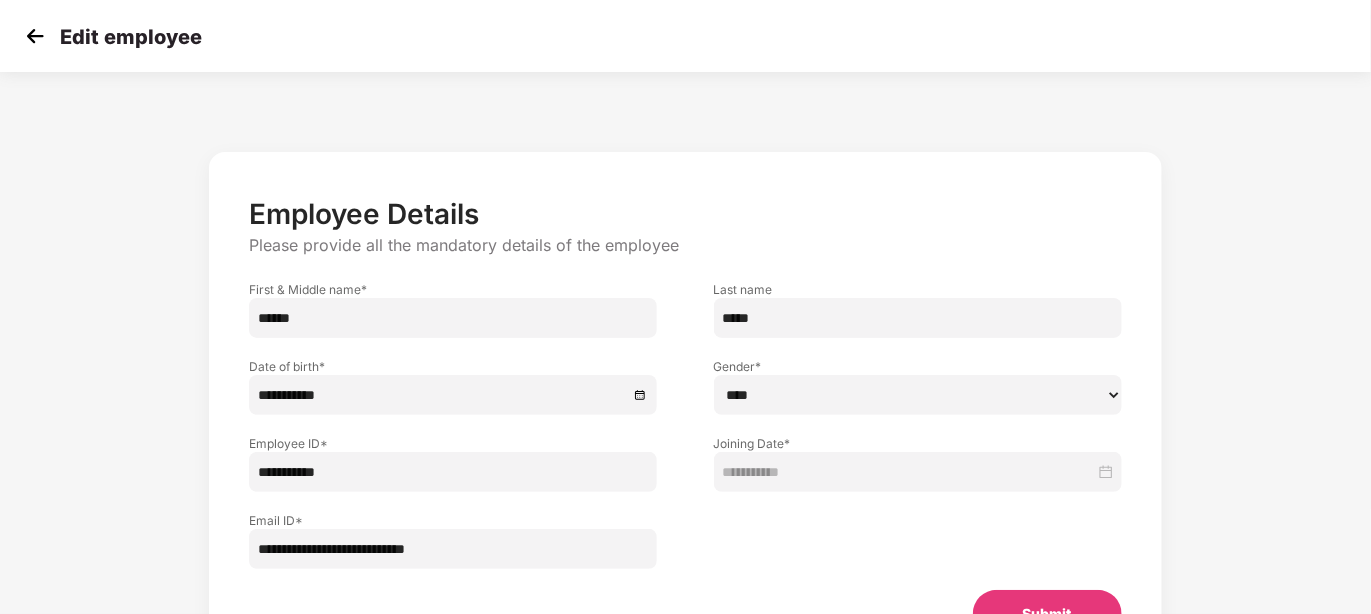 click on "**********" at bounding box center [685, 417] 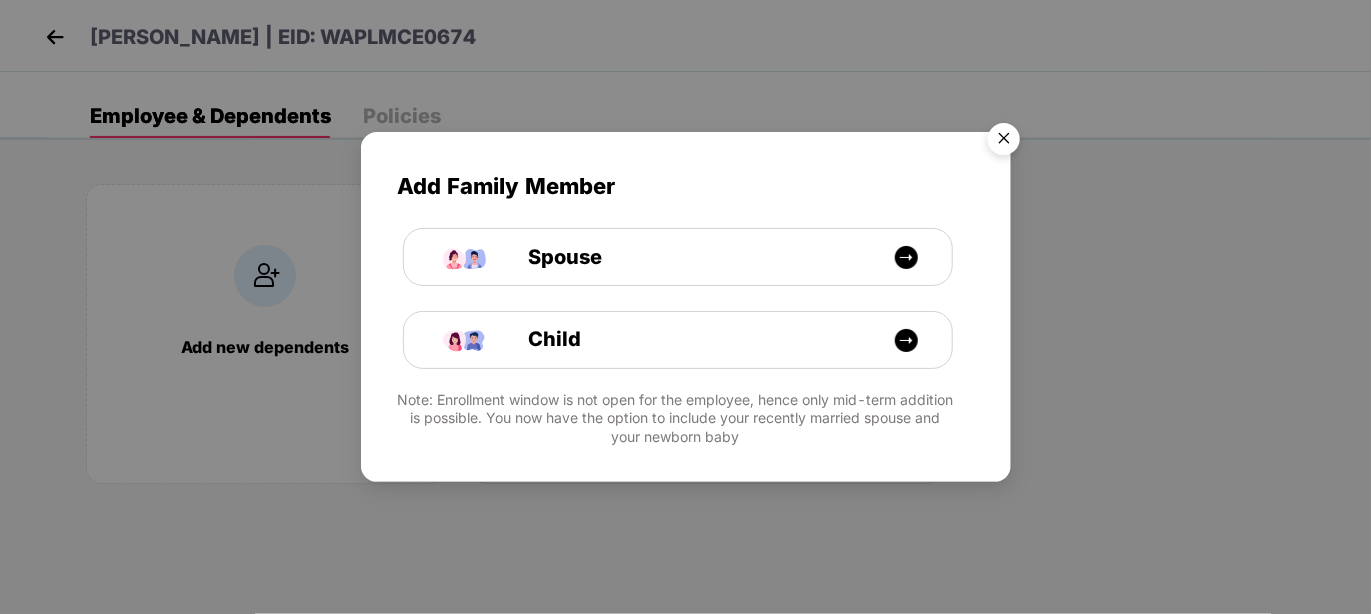click at bounding box center (1004, 142) 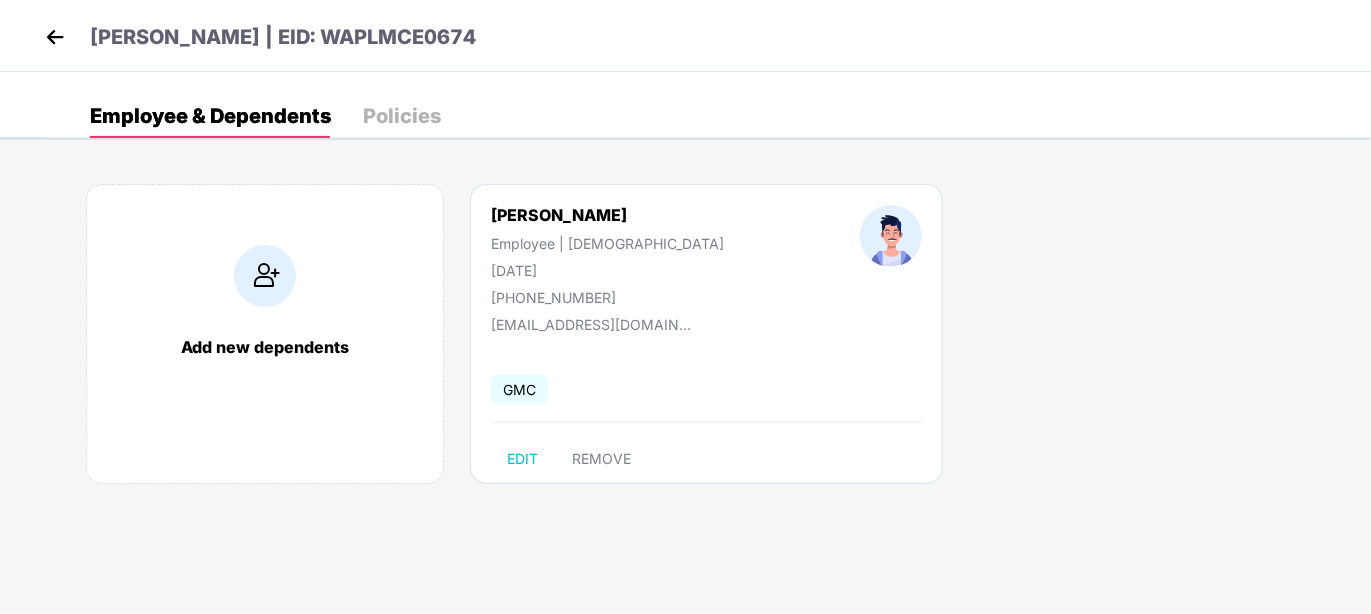 click at bounding box center (55, 37) 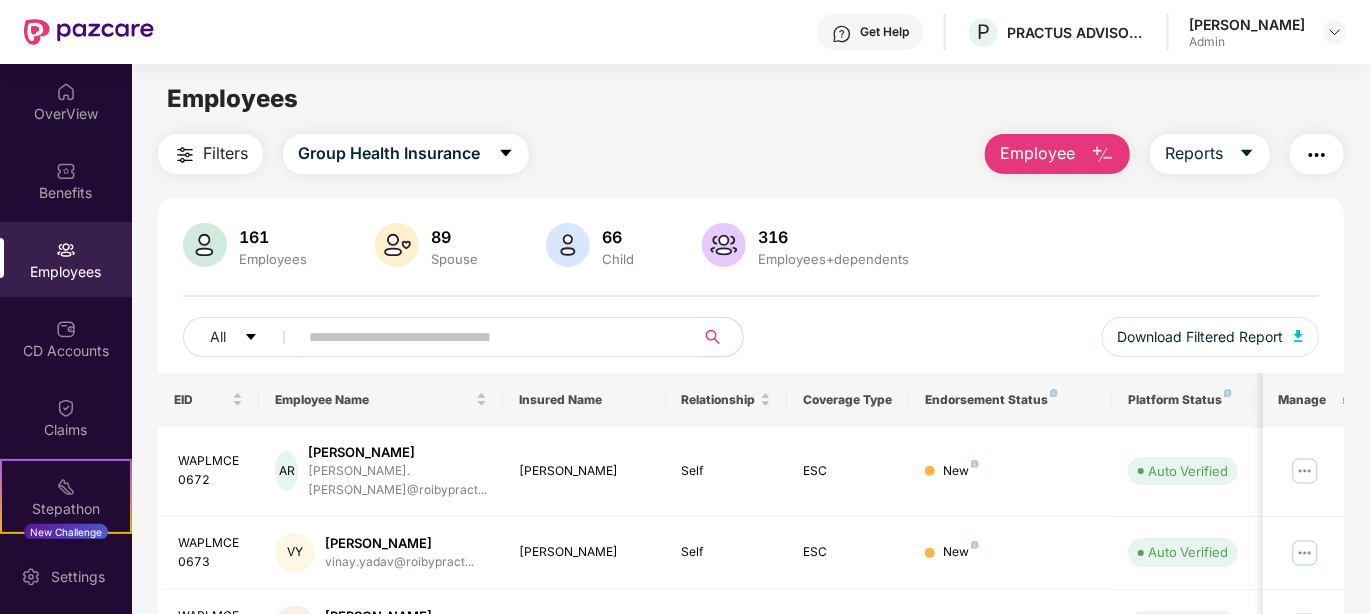 click at bounding box center (488, 337) 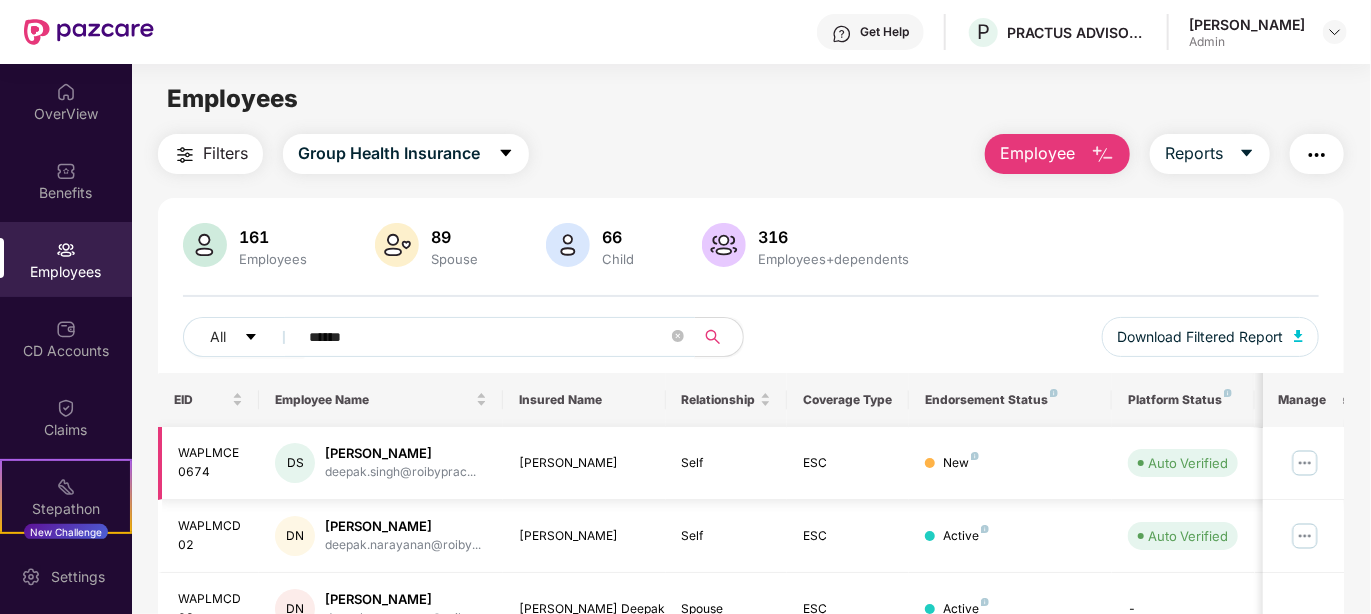 type on "******" 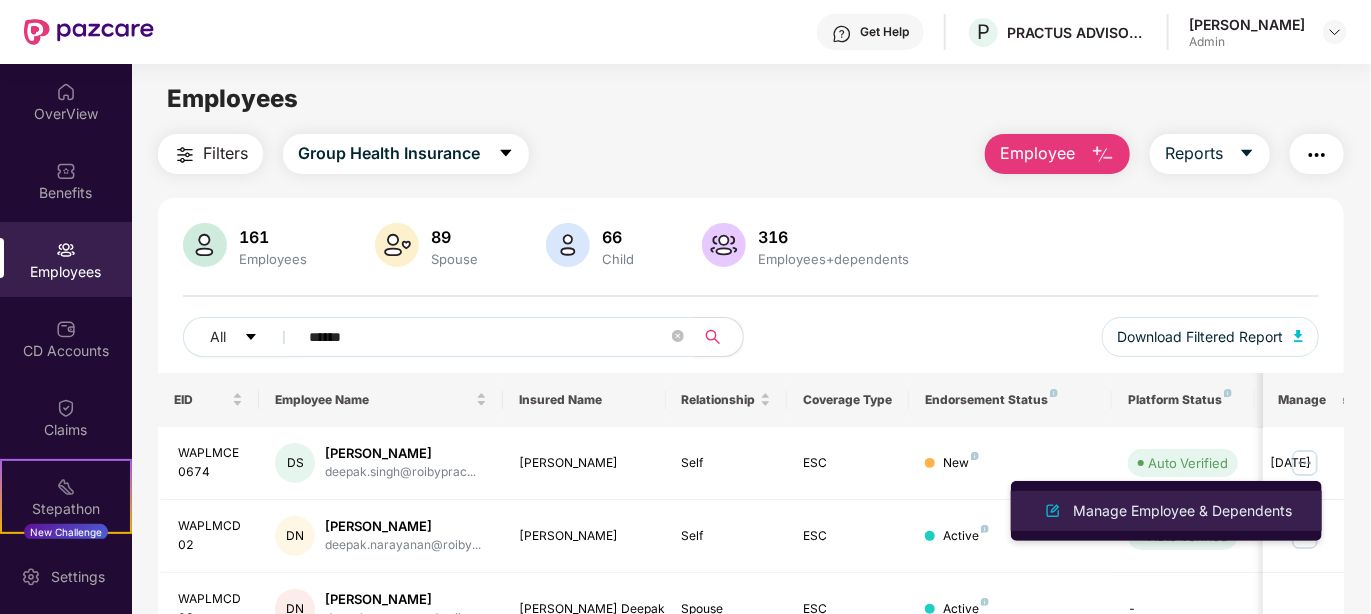 click on "Manage Employee & Dependents" at bounding box center (1182, 511) 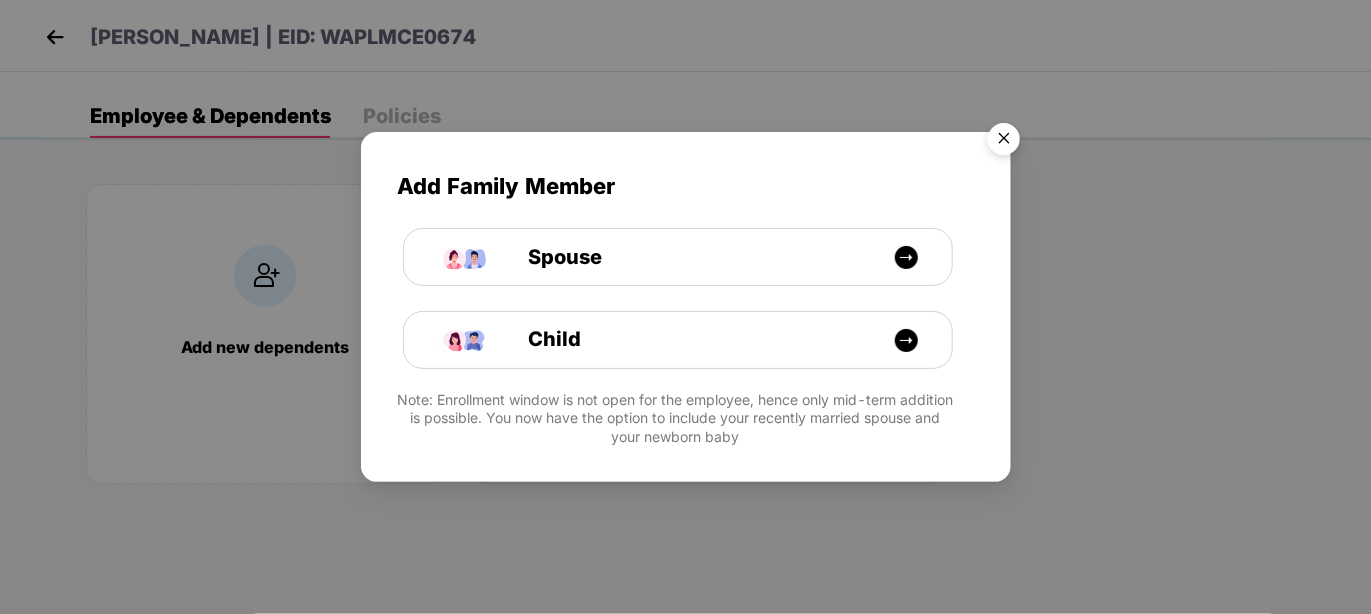 click at bounding box center (1004, 142) 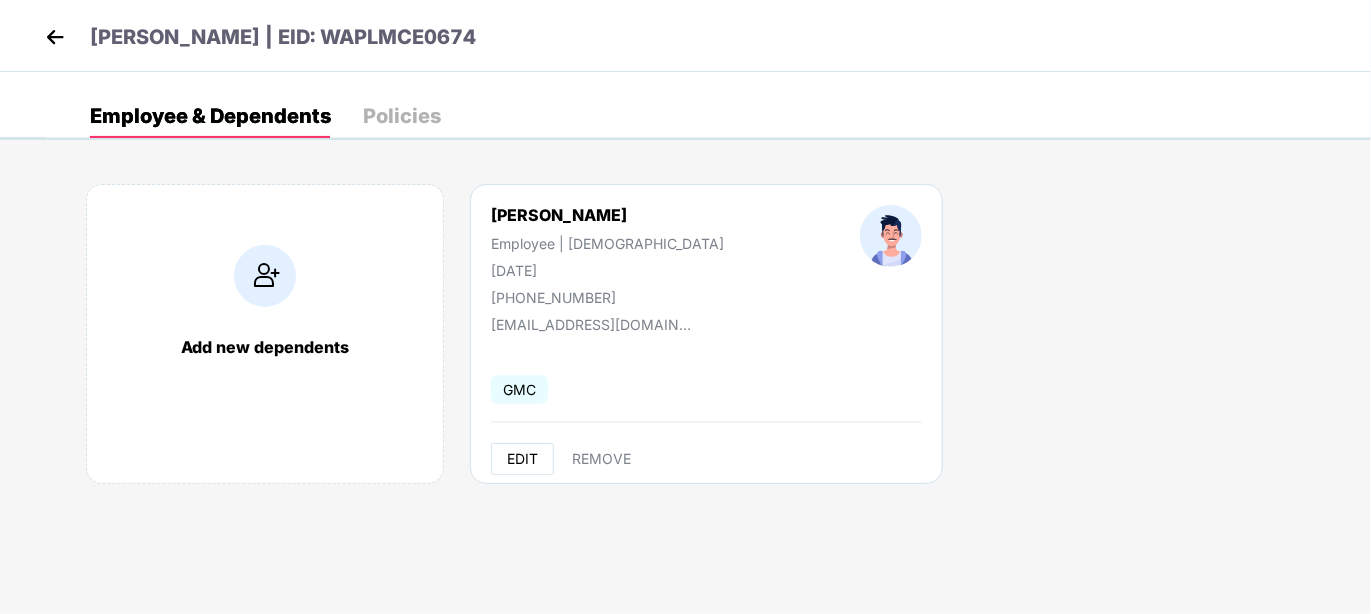 click on "EDIT" at bounding box center (522, 459) 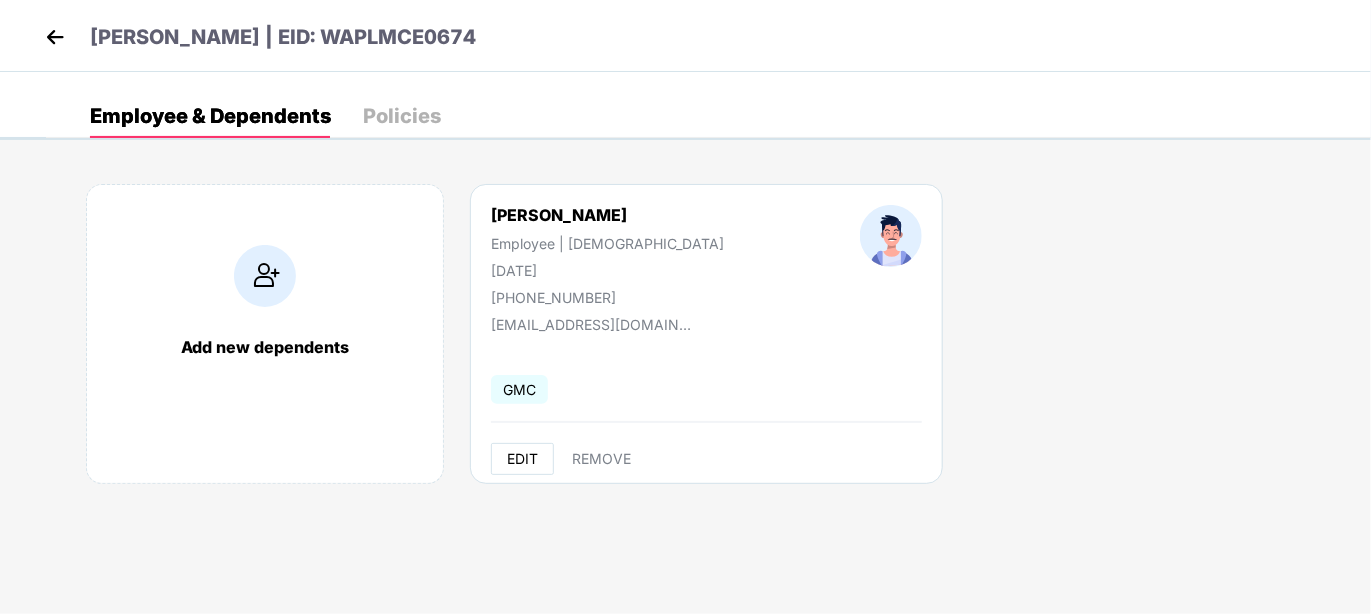 select on "****" 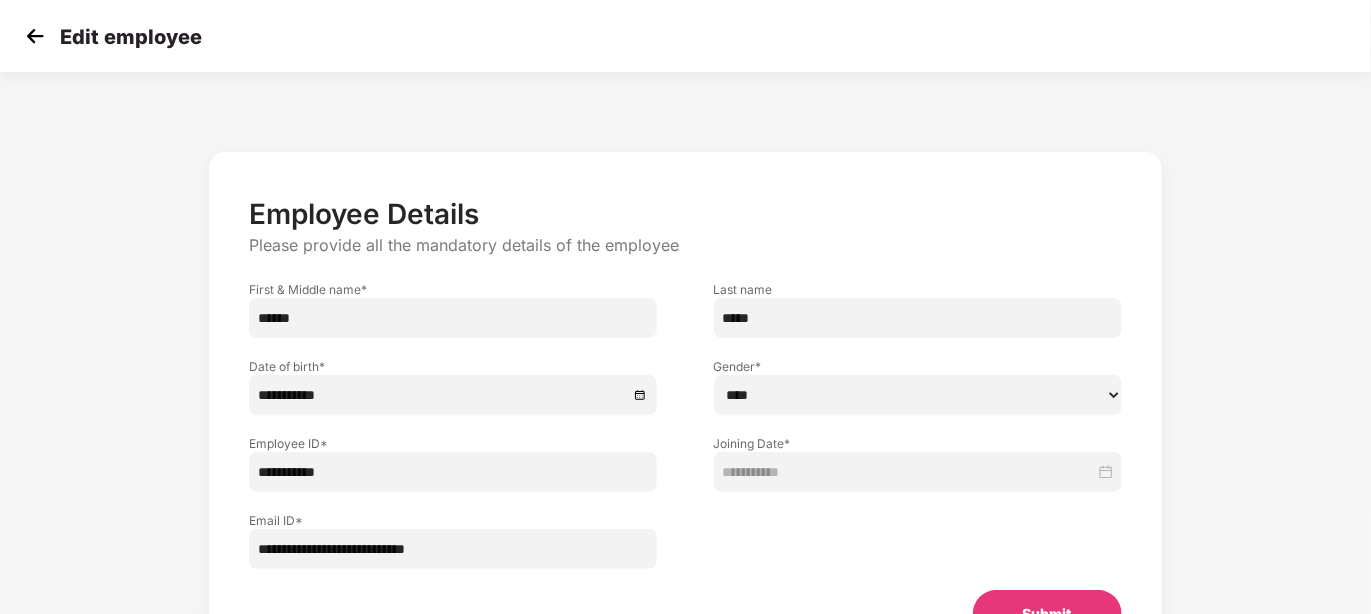 click on "**********" at bounding box center [918, 472] 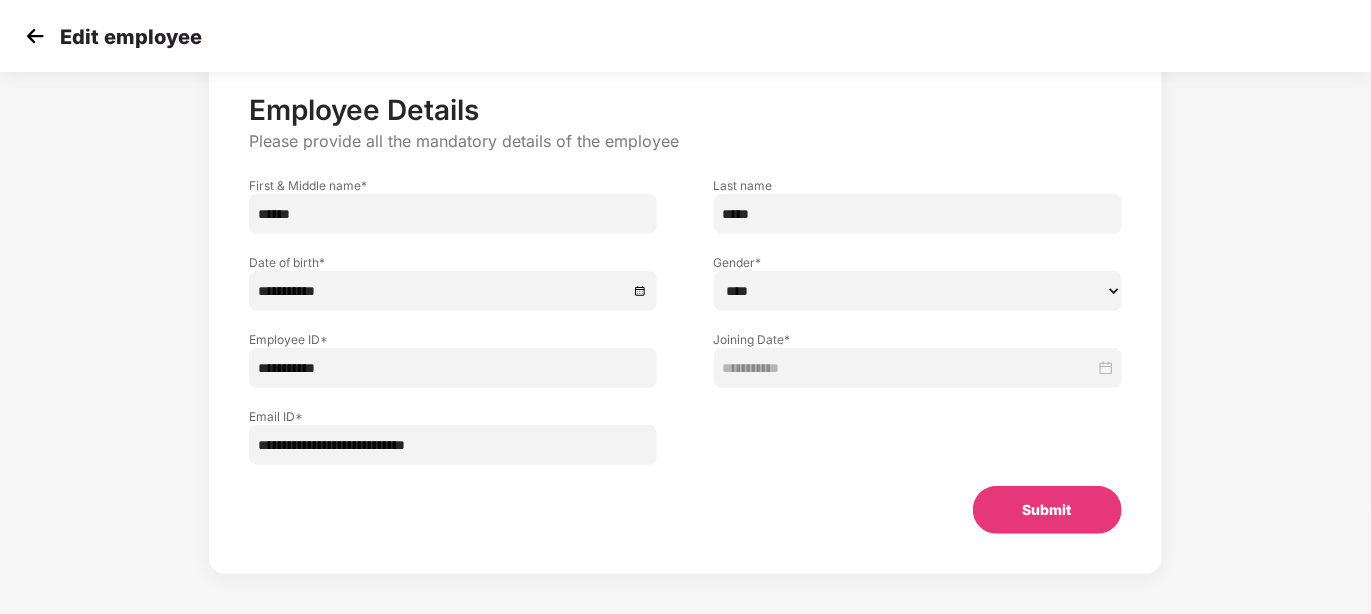 scroll, scrollTop: 113, scrollLeft: 0, axis: vertical 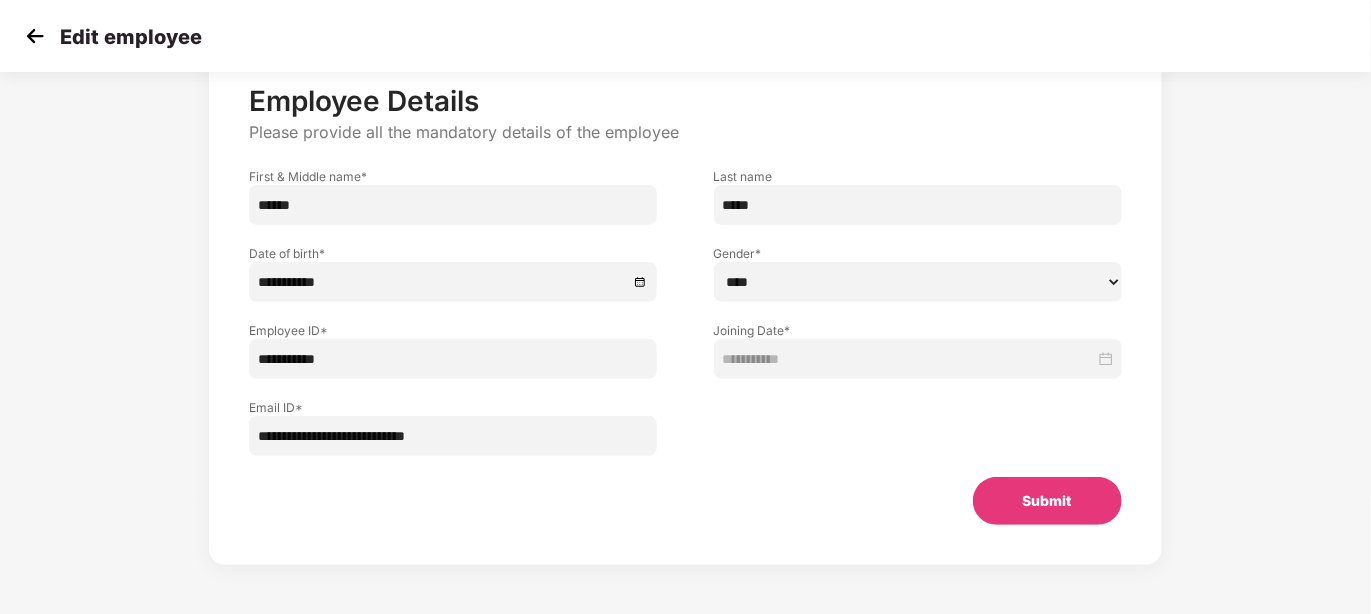 click at bounding box center [35, 36] 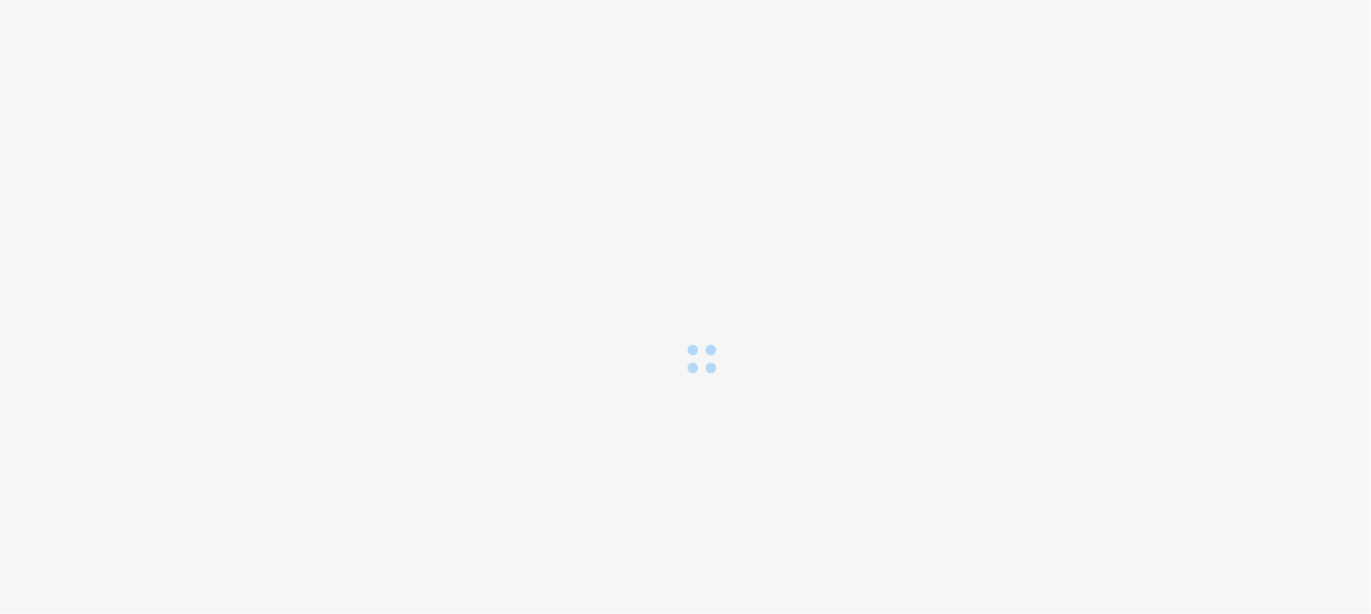 scroll, scrollTop: 0, scrollLeft: 0, axis: both 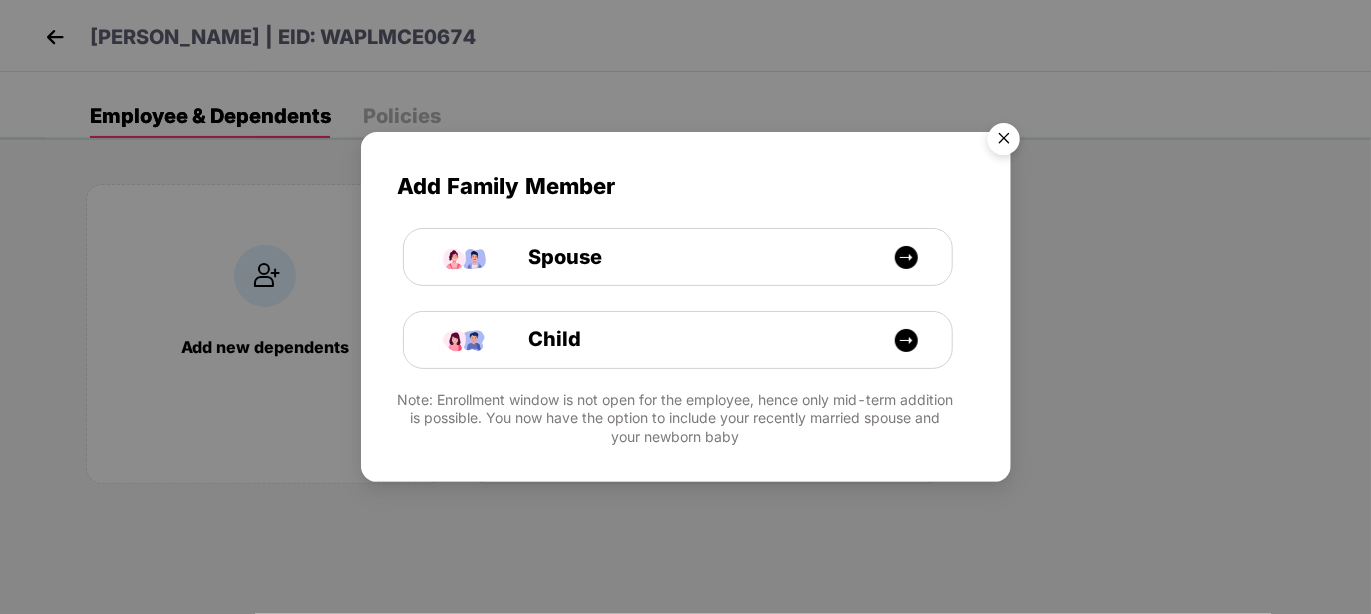click at bounding box center [1004, 142] 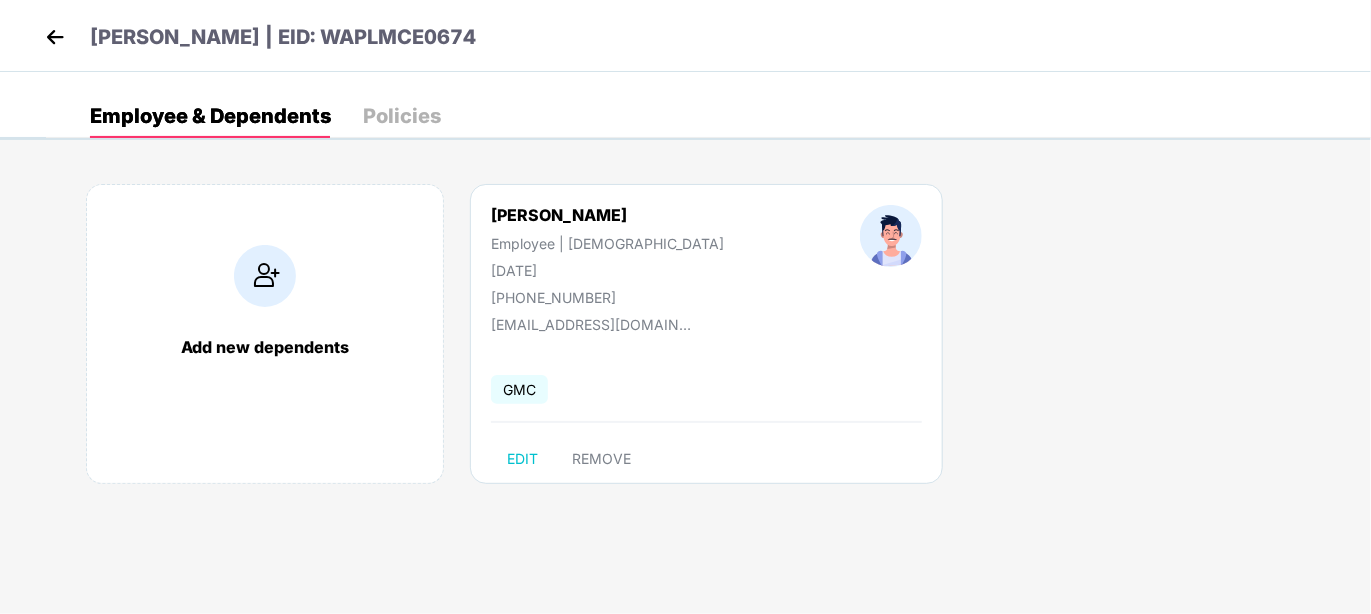 click at bounding box center [55, 37] 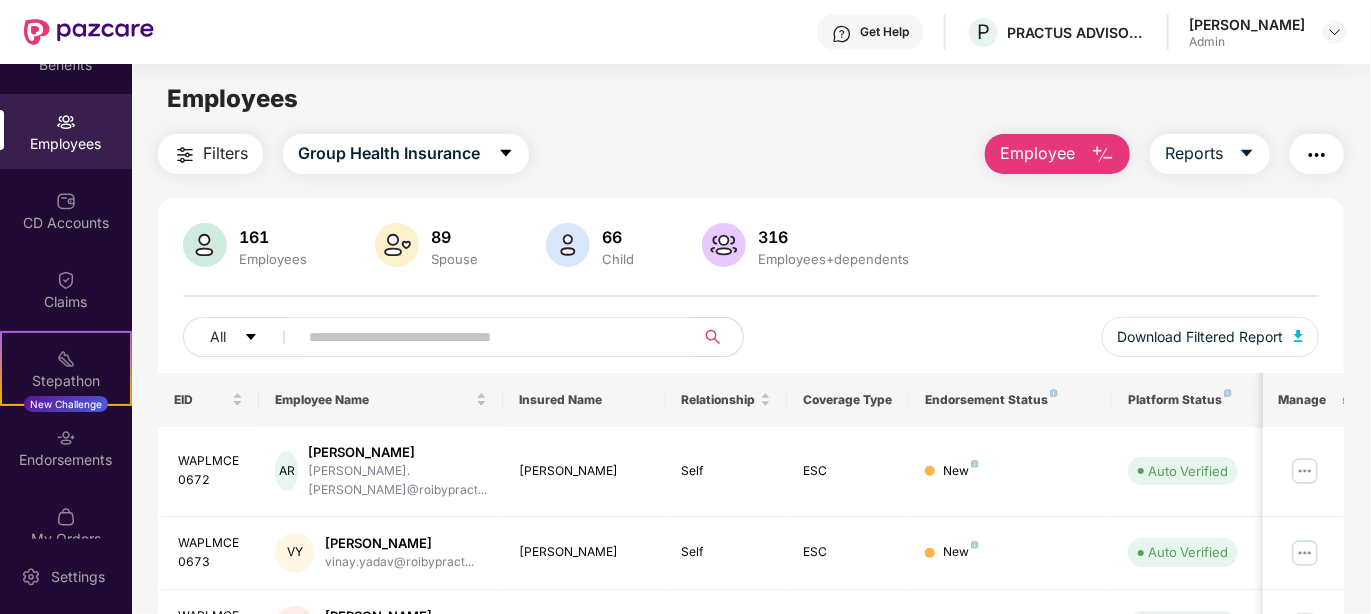 scroll, scrollTop: 156, scrollLeft: 0, axis: vertical 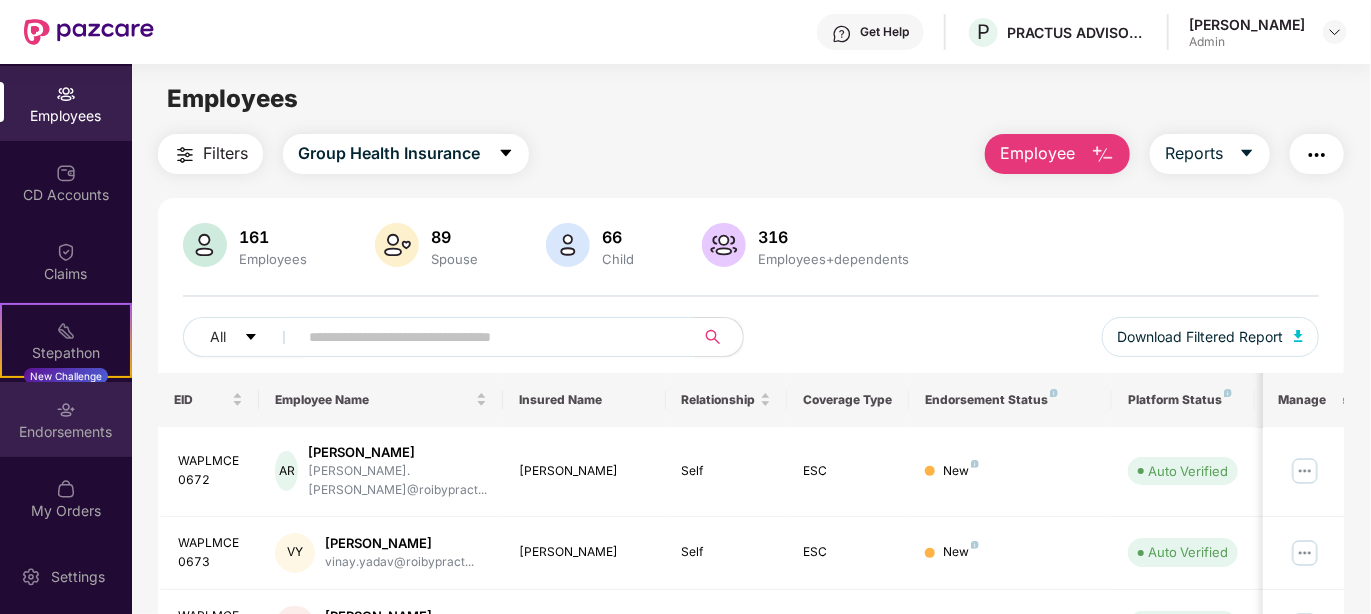 click at bounding box center (66, 410) 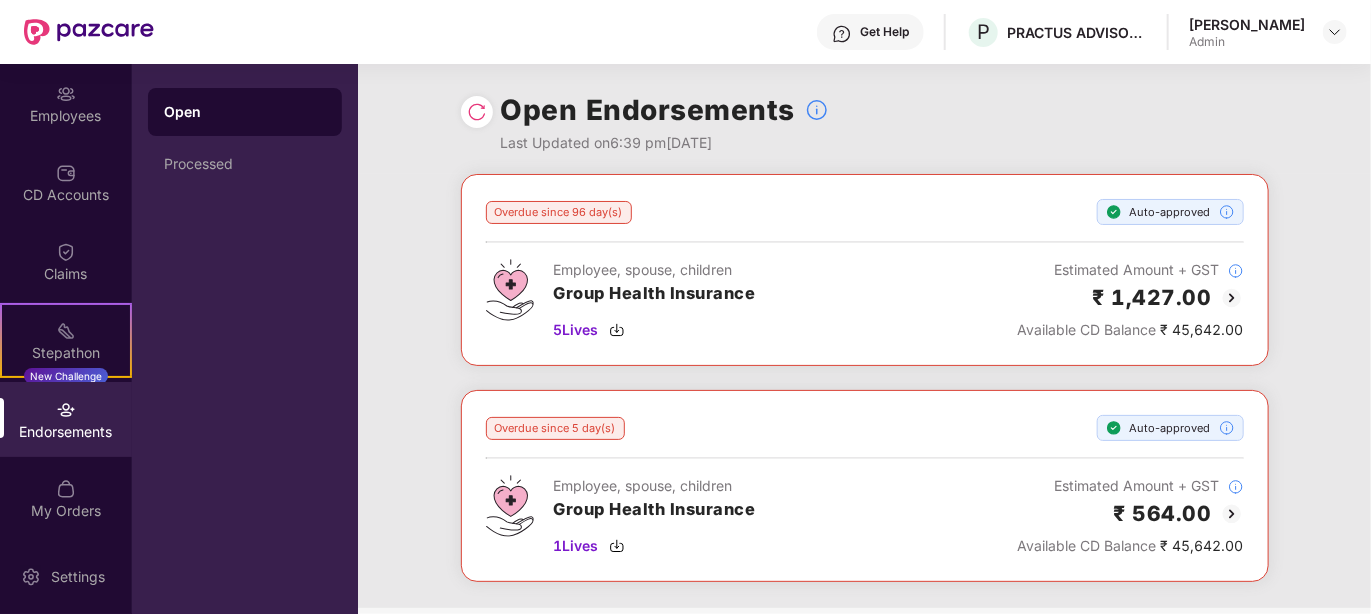click at bounding box center [477, 112] 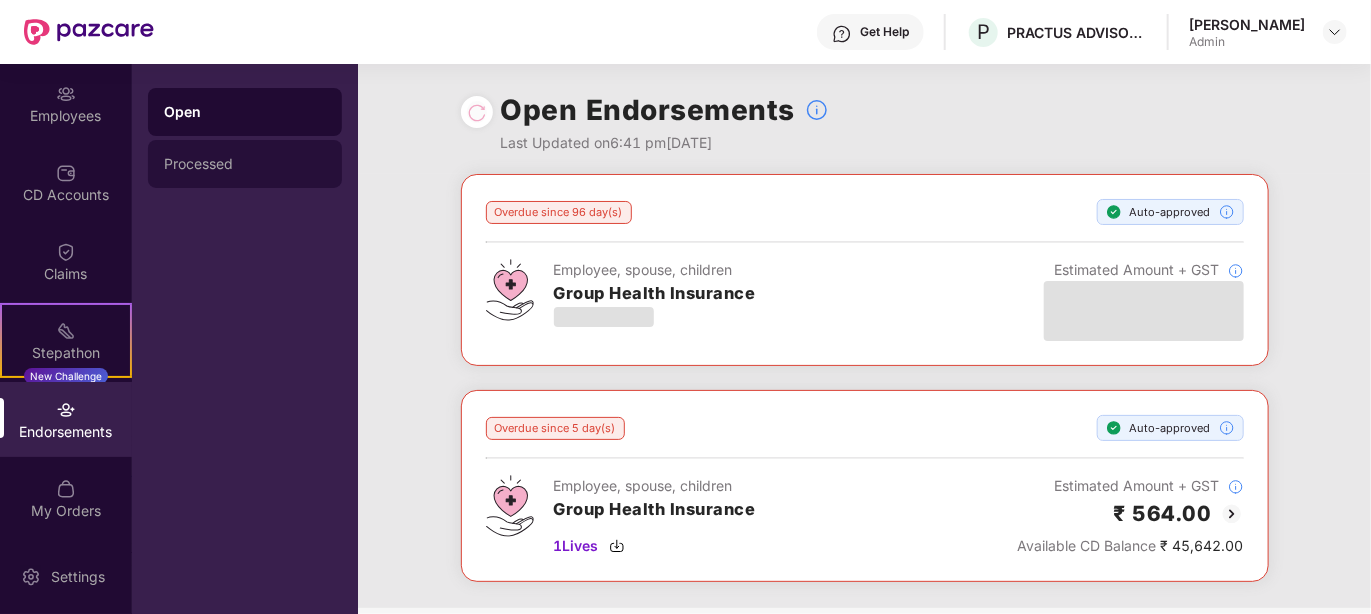 click on "Processed" at bounding box center (245, 164) 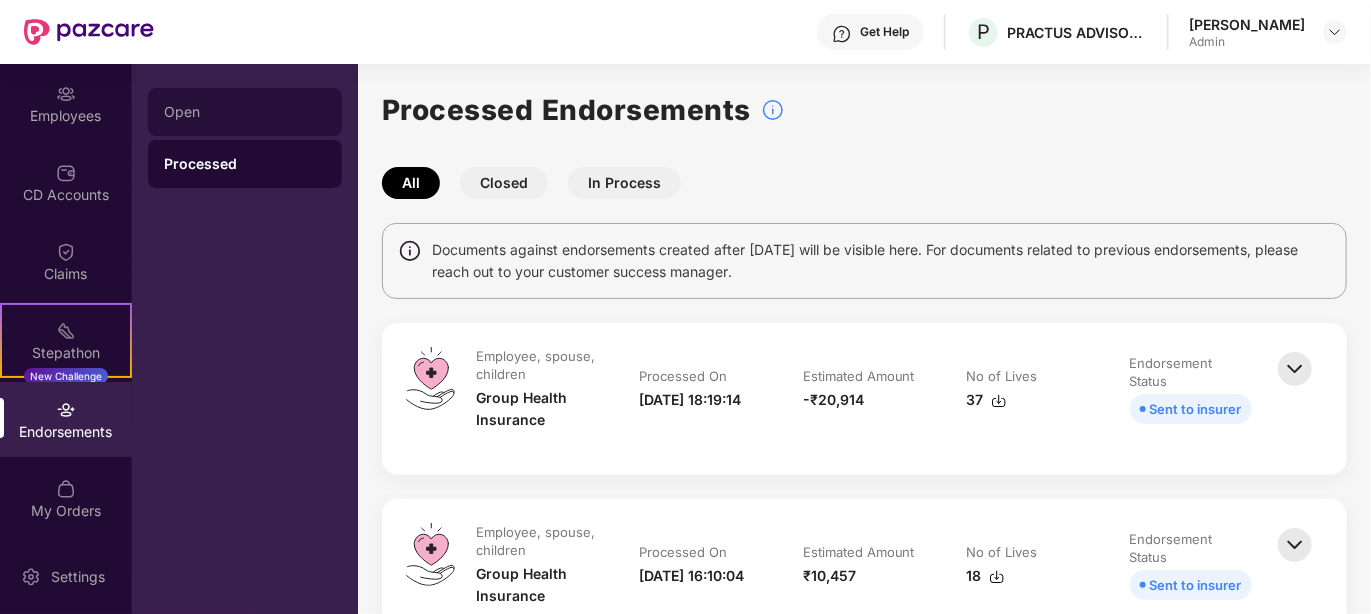 click on "Open" at bounding box center (245, 112) 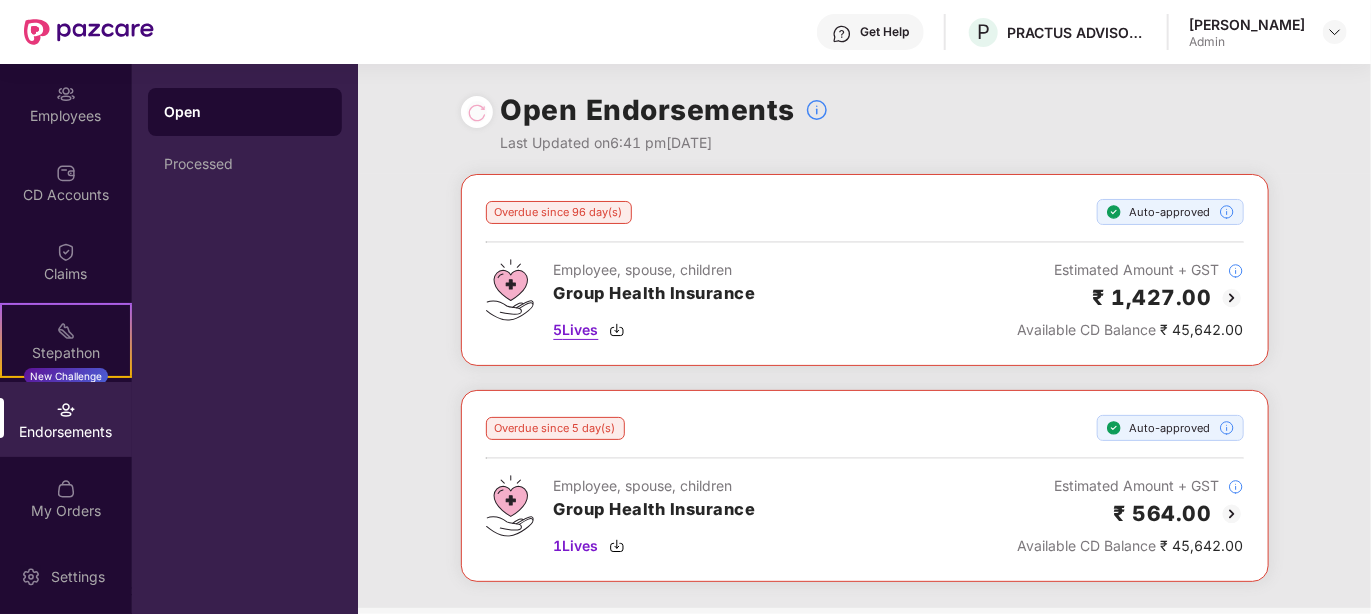 click on "5  Lives" at bounding box center [576, 330] 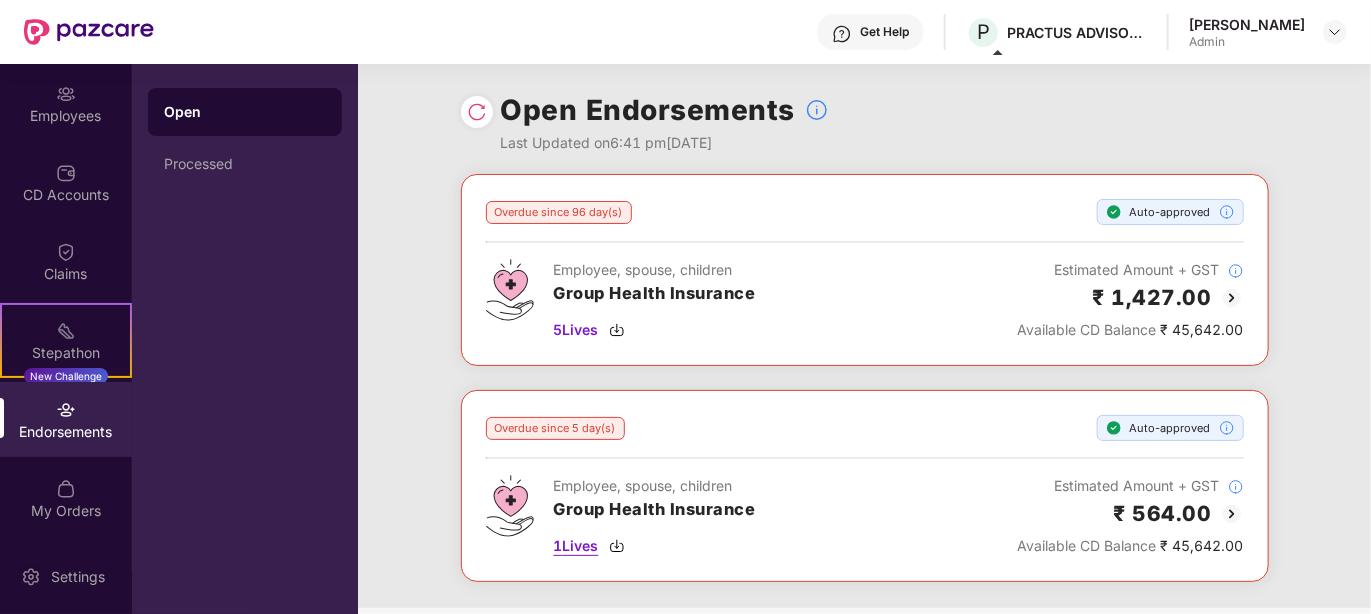 click on "1  Lives" at bounding box center (576, 546) 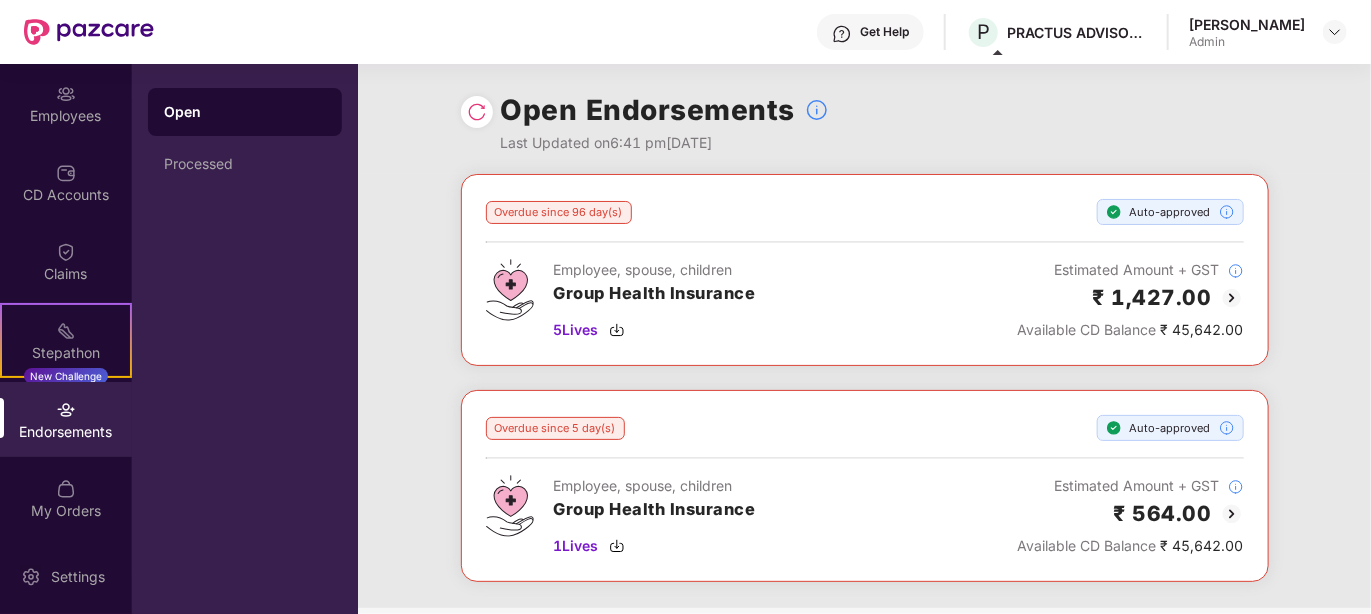 click at bounding box center (66, 410) 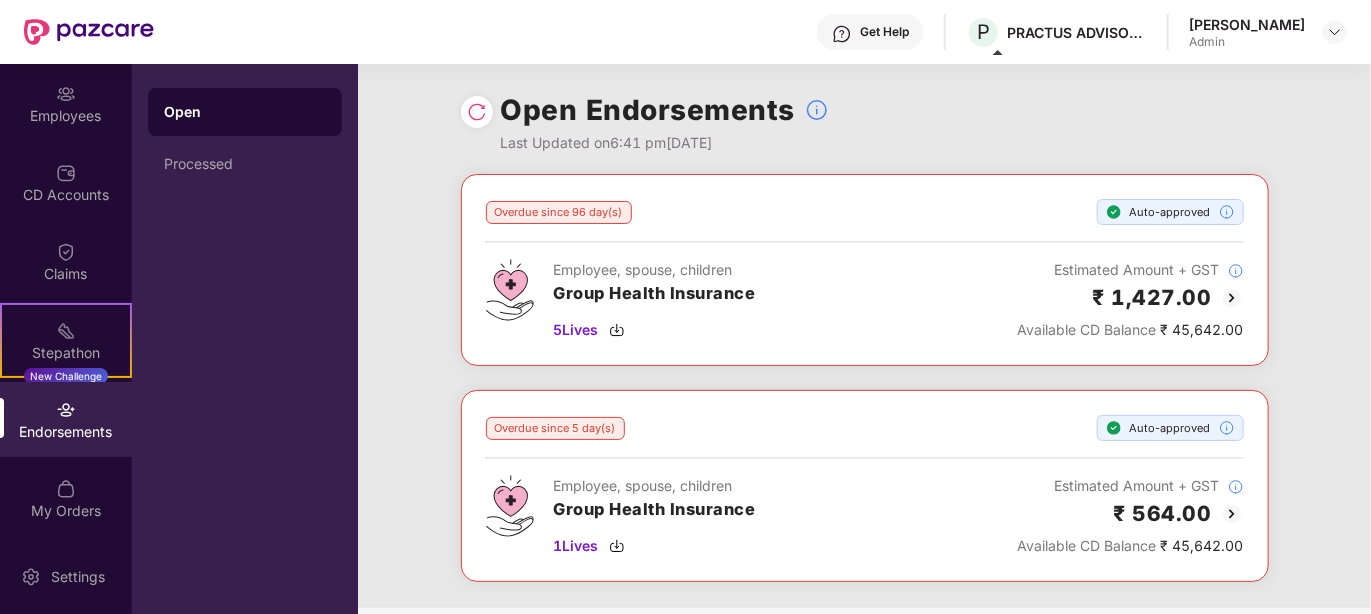 click at bounding box center [477, 112] 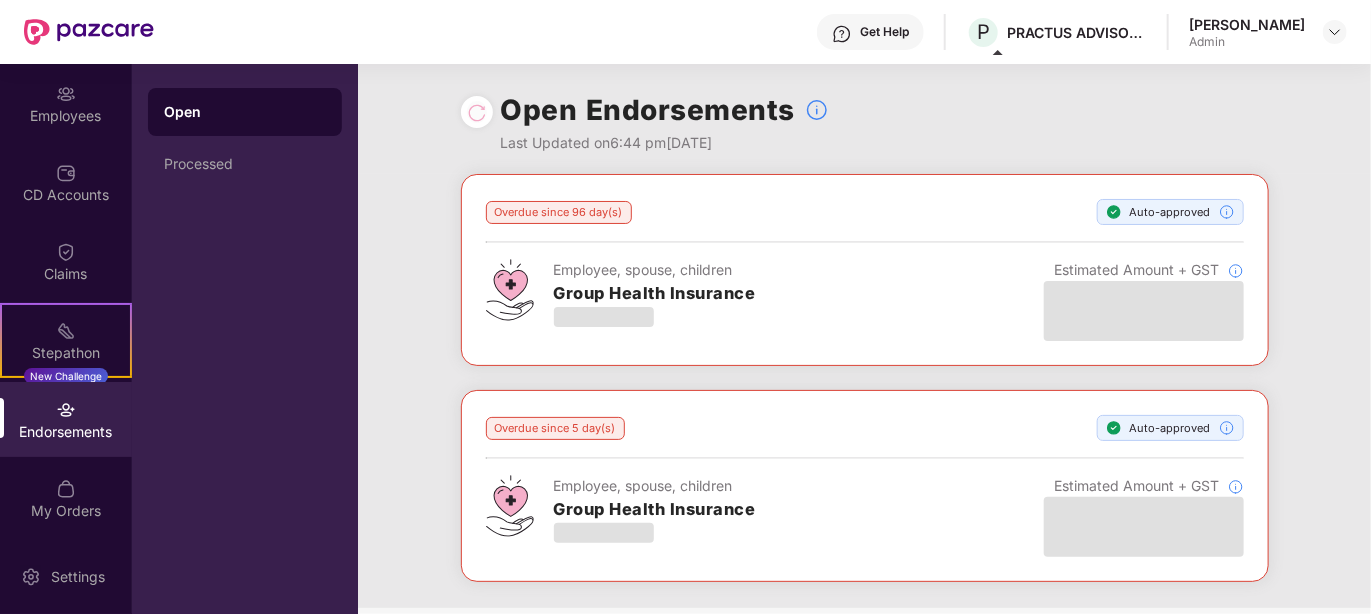 click on "Open Endorsements Last Updated on  6:44 pm[DATE]" at bounding box center [865, 119] 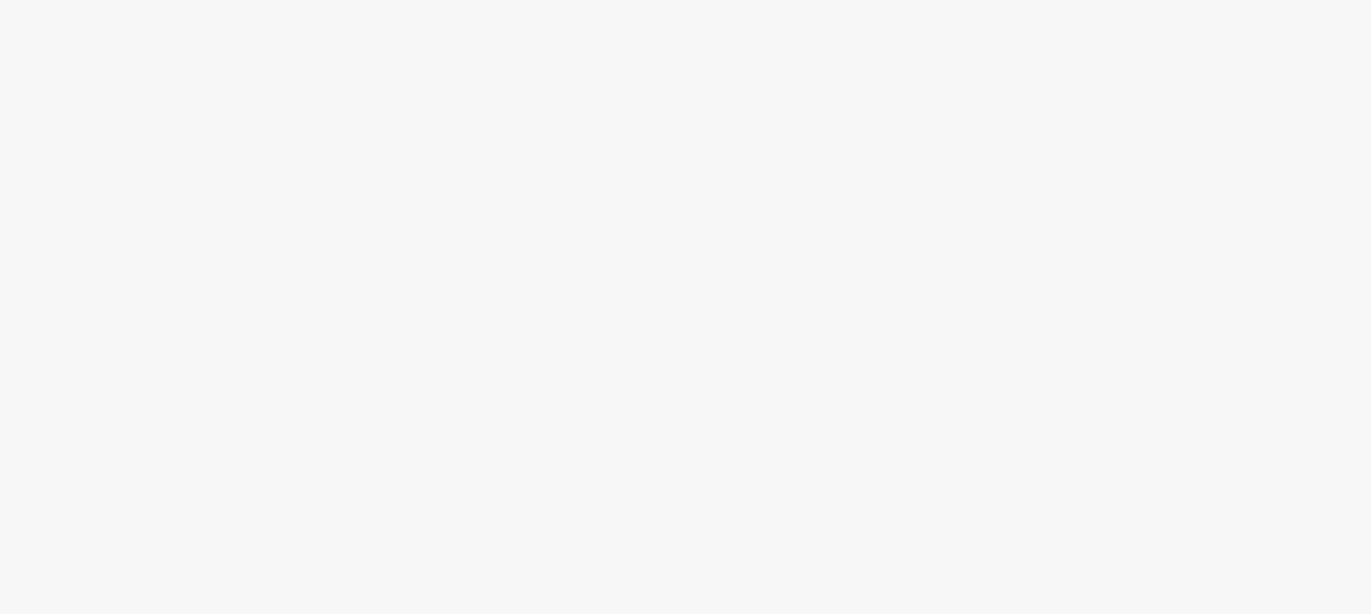 scroll, scrollTop: 0, scrollLeft: 0, axis: both 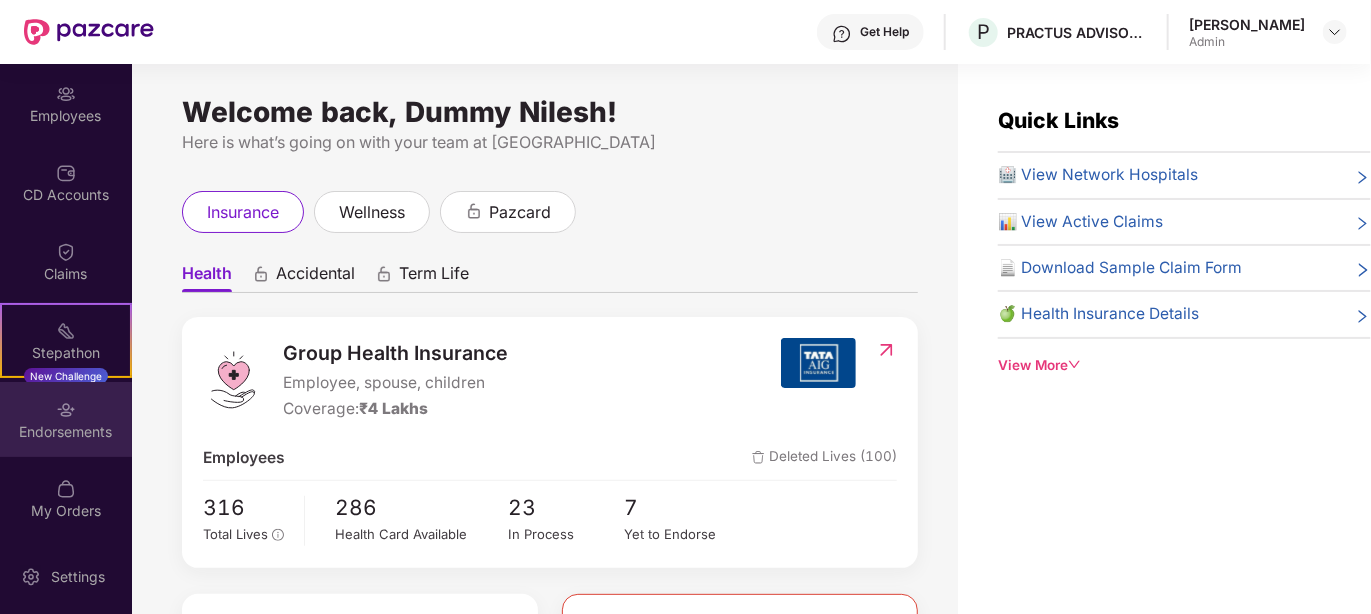 click on "Endorsements" at bounding box center (66, 432) 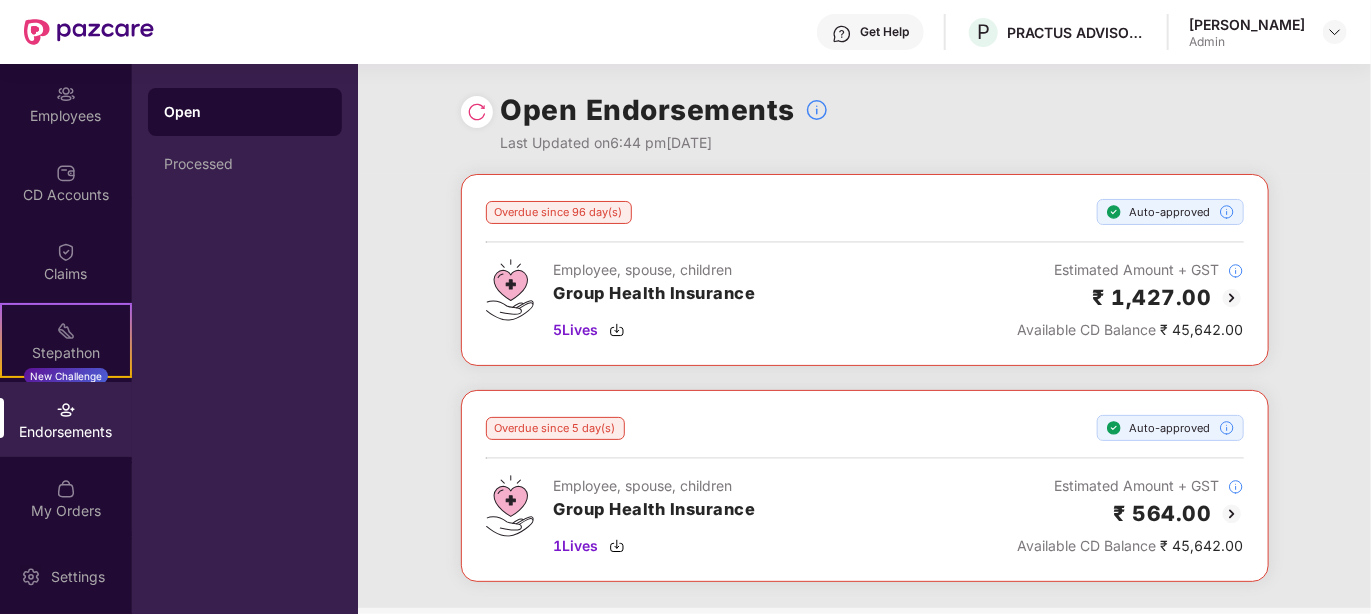 click on "Overdue since 96 day(s) Auto-approved Employee, spouse, children Group Health Insurance   5  Lives Estimated Amount + GST ₹ 1,427.00 Available CD Balance   ₹ 45,642.00 Overdue since 5 day(s) Auto-approved Employee, spouse, children Group Health Insurance   1  Lives Estimated Amount + GST ₹ 564.00 Available CD Balance   ₹ 45,642.00" at bounding box center [864, 391] 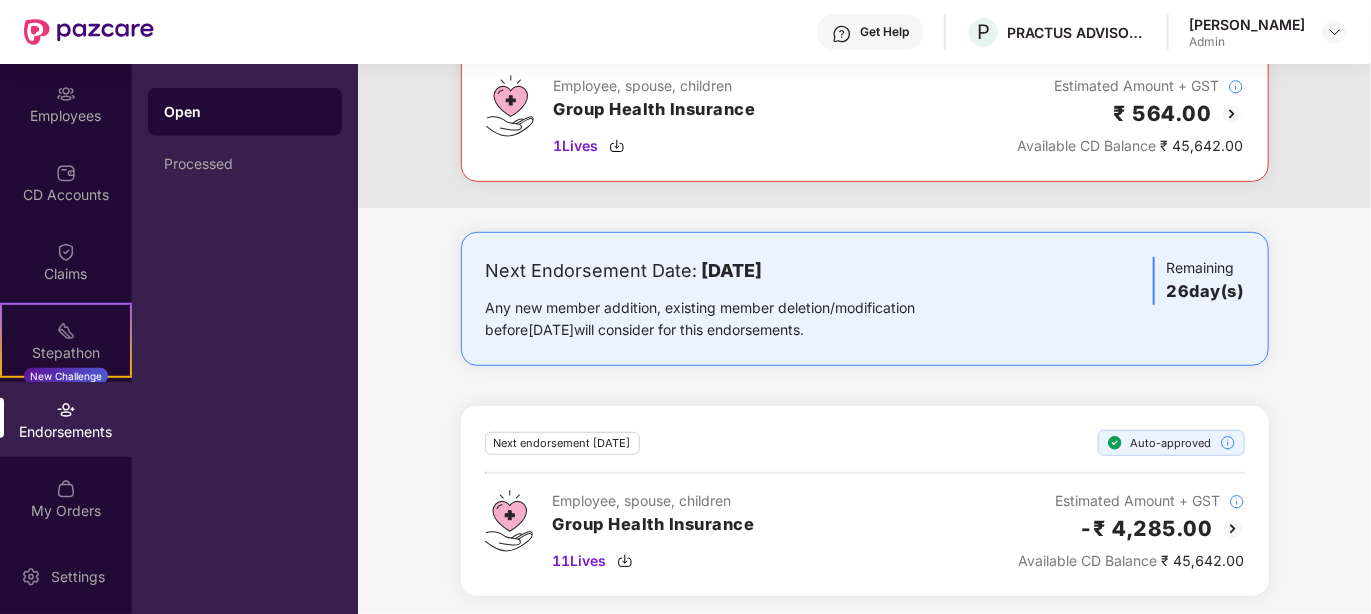 scroll, scrollTop: 400, scrollLeft: 0, axis: vertical 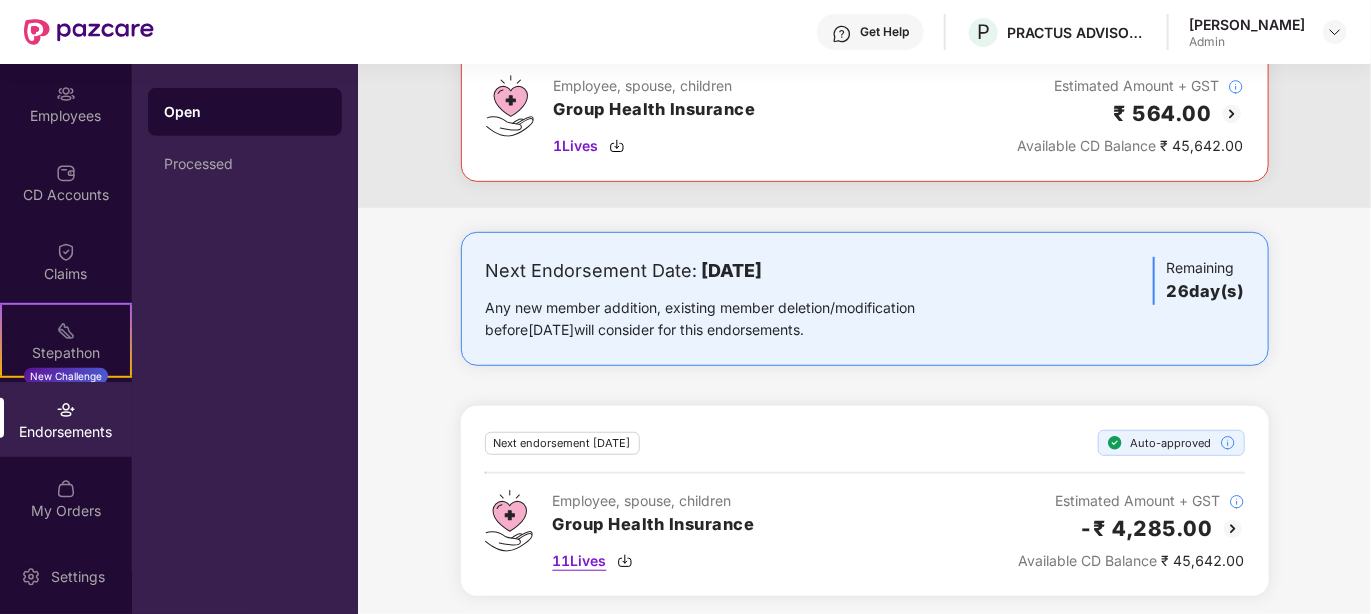 click on "11  Lives" at bounding box center (580, 561) 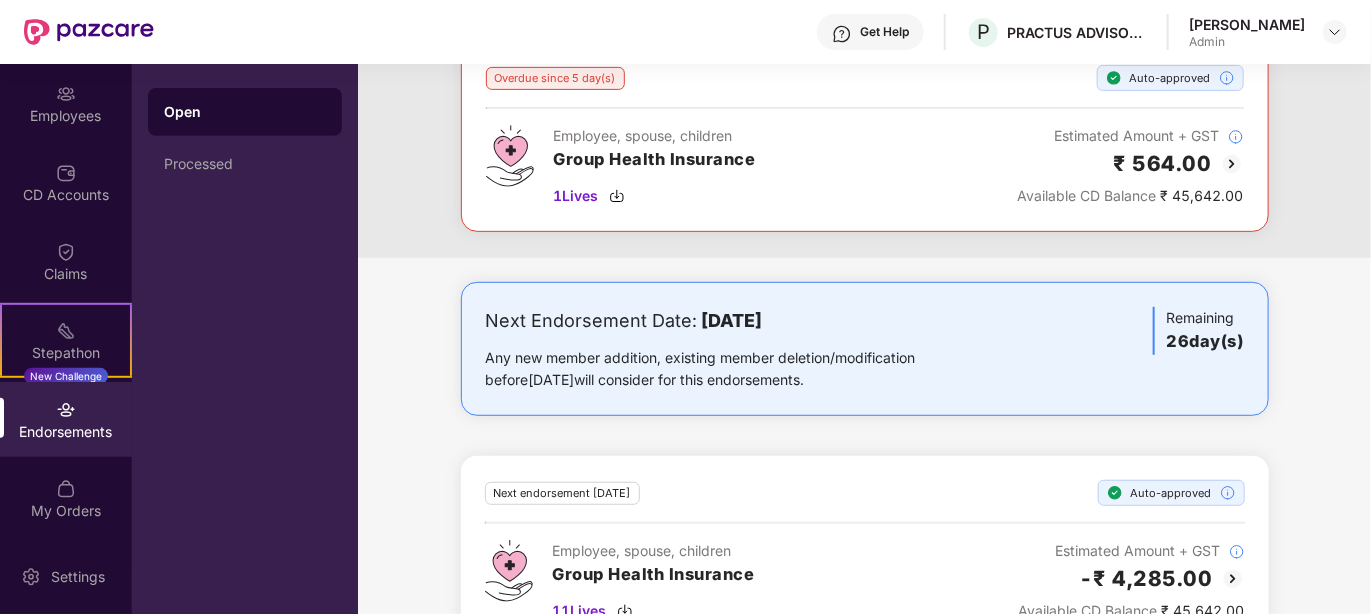 scroll, scrollTop: 400, scrollLeft: 0, axis: vertical 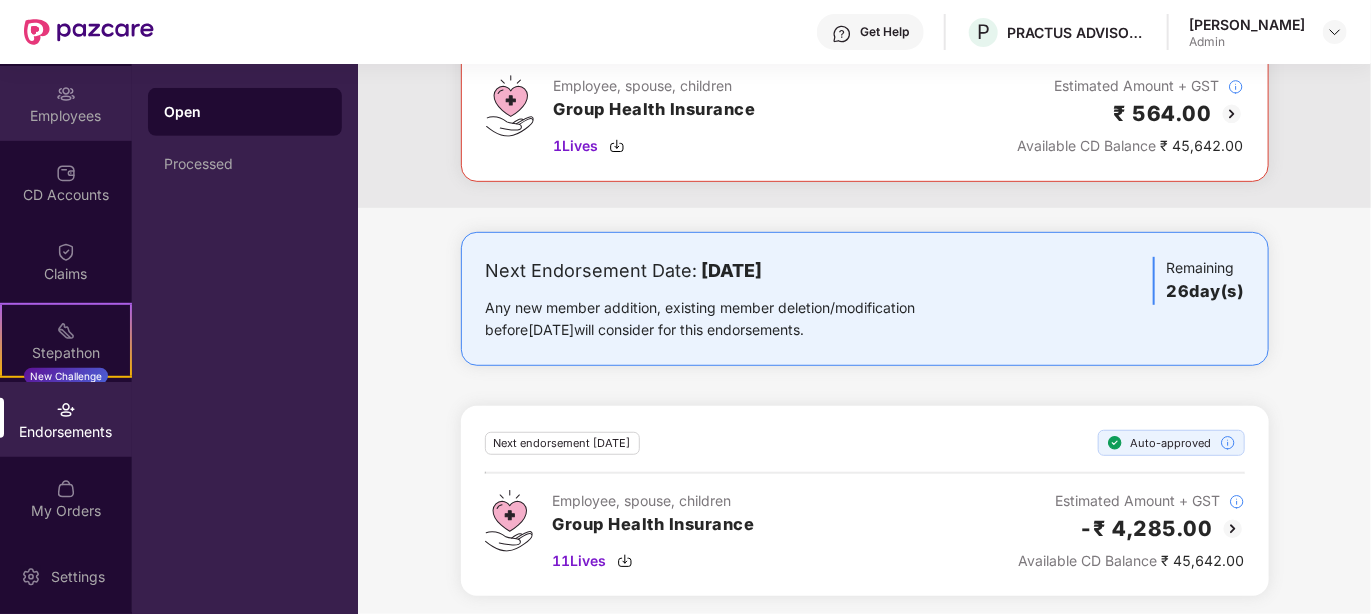 click on "Employees" at bounding box center (66, 116) 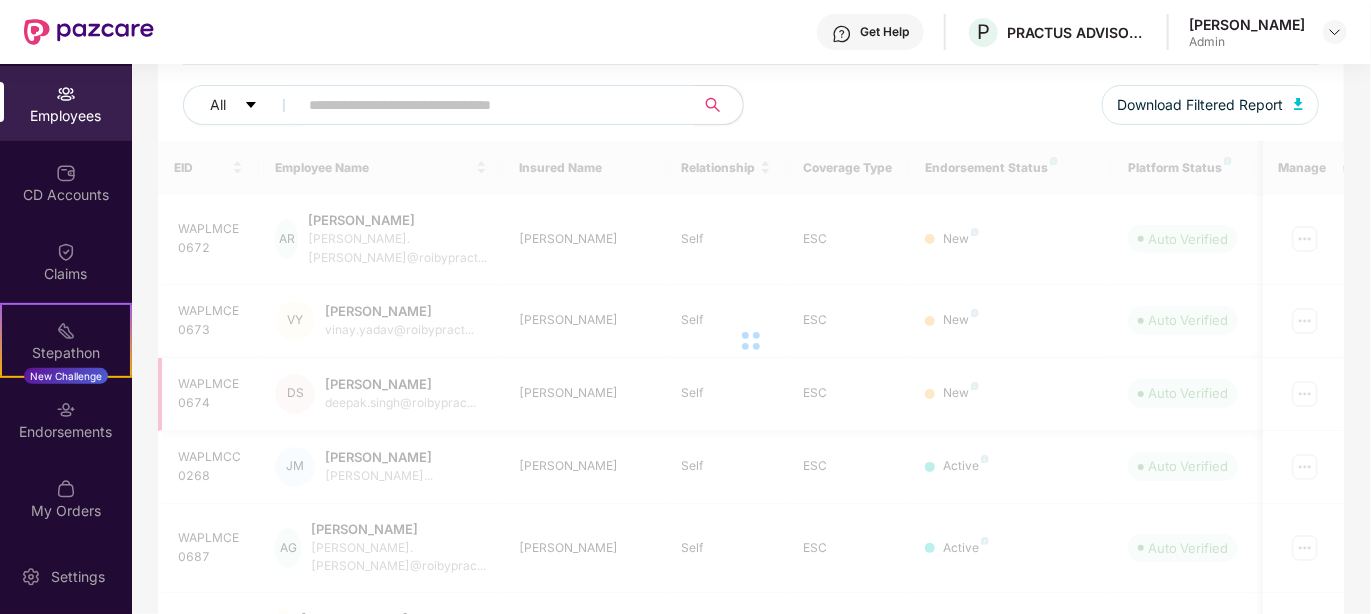 scroll, scrollTop: 400, scrollLeft: 0, axis: vertical 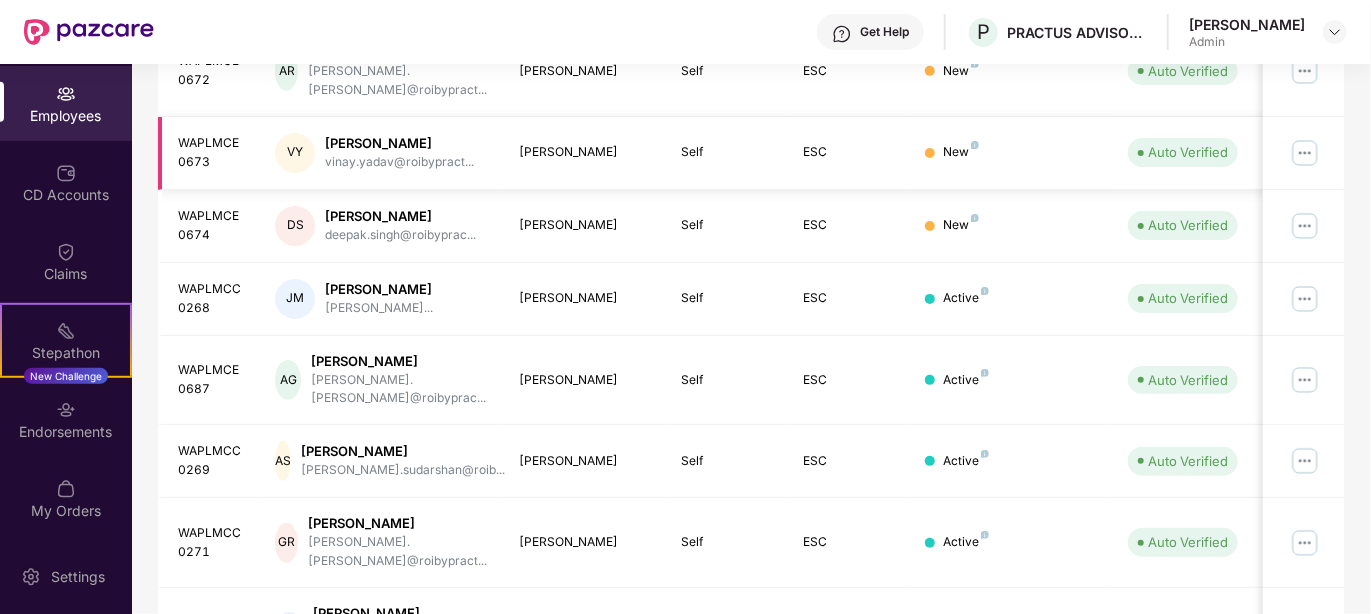 click at bounding box center (1305, 153) 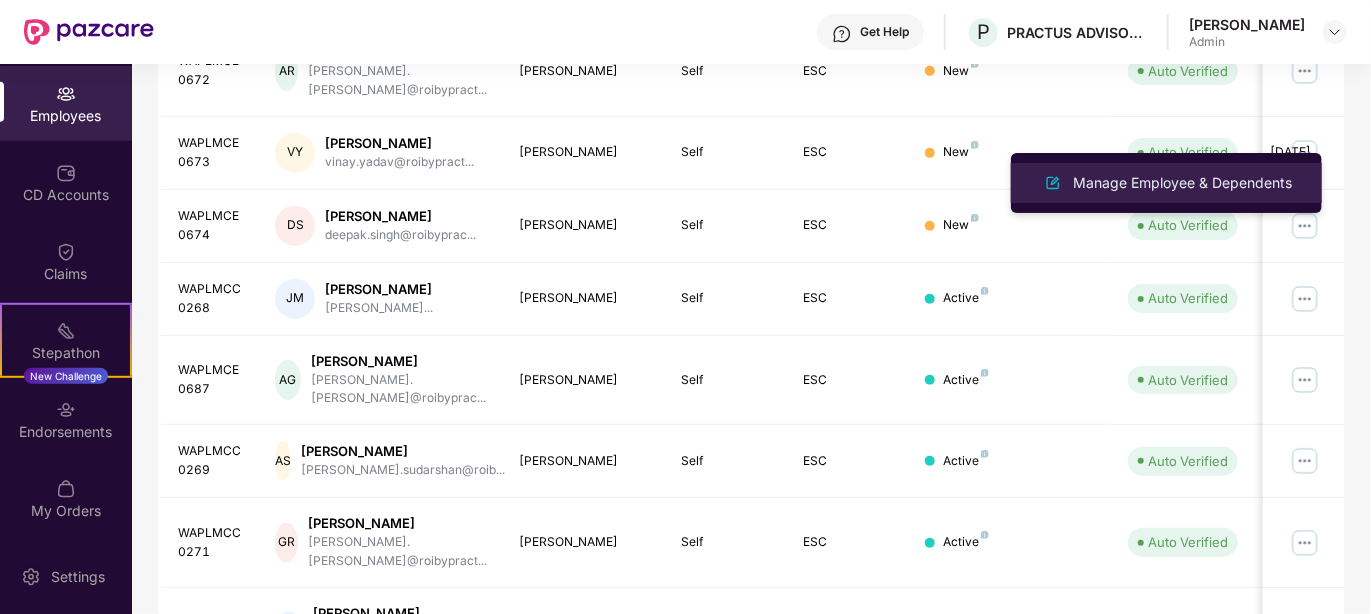 click on "Manage Employee & Dependents" at bounding box center (1182, 183) 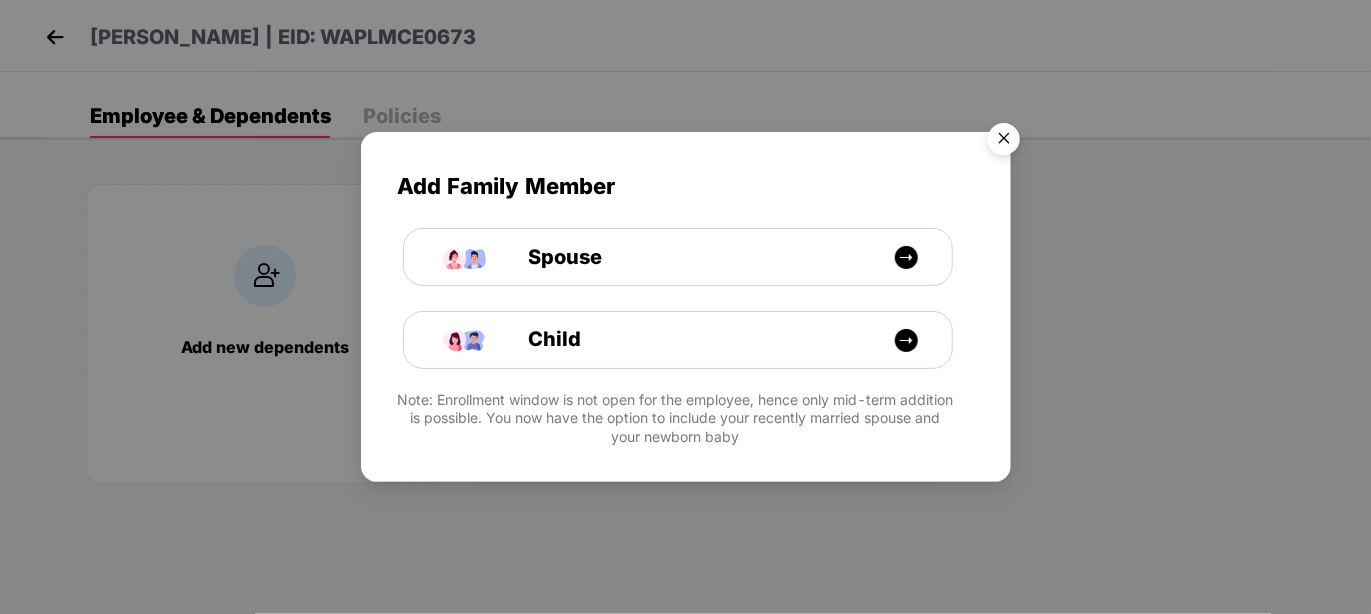 click at bounding box center [1004, 142] 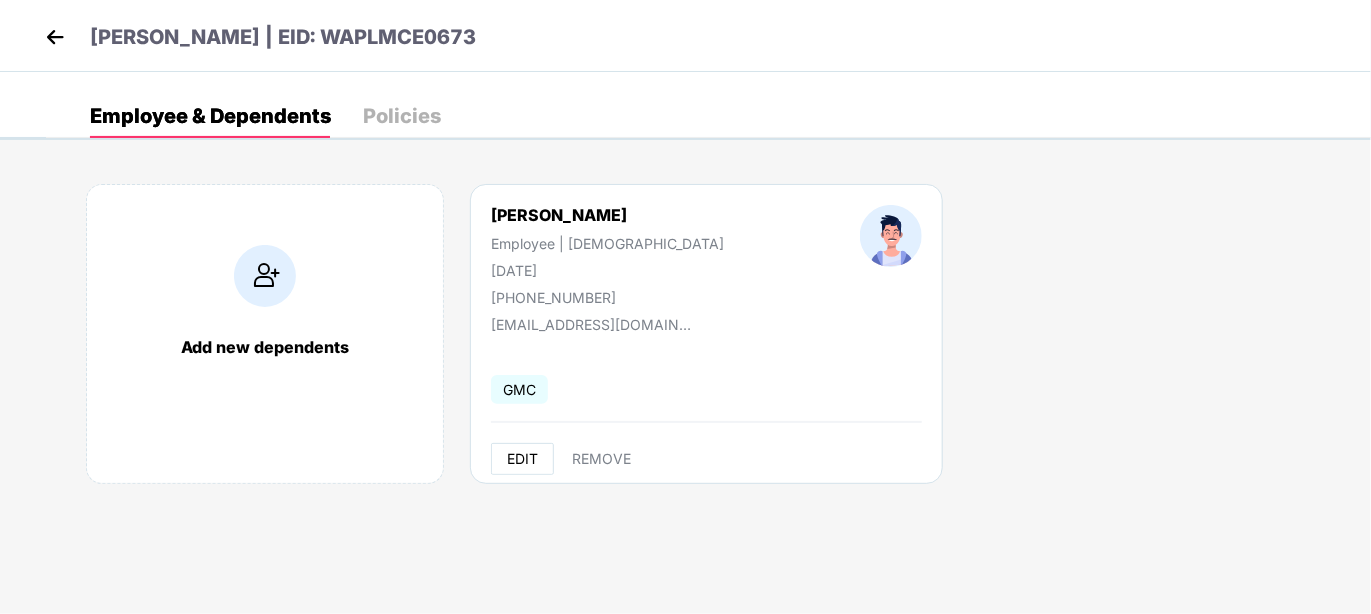 click on "EDIT" at bounding box center (522, 459) 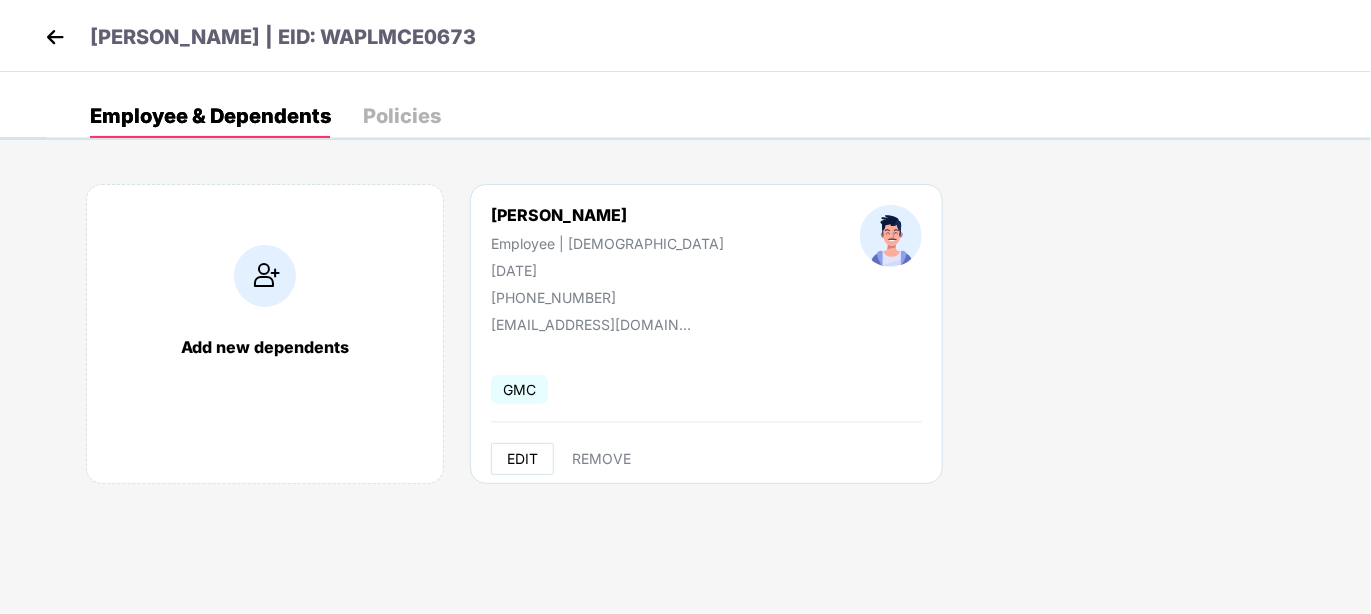 select on "****" 